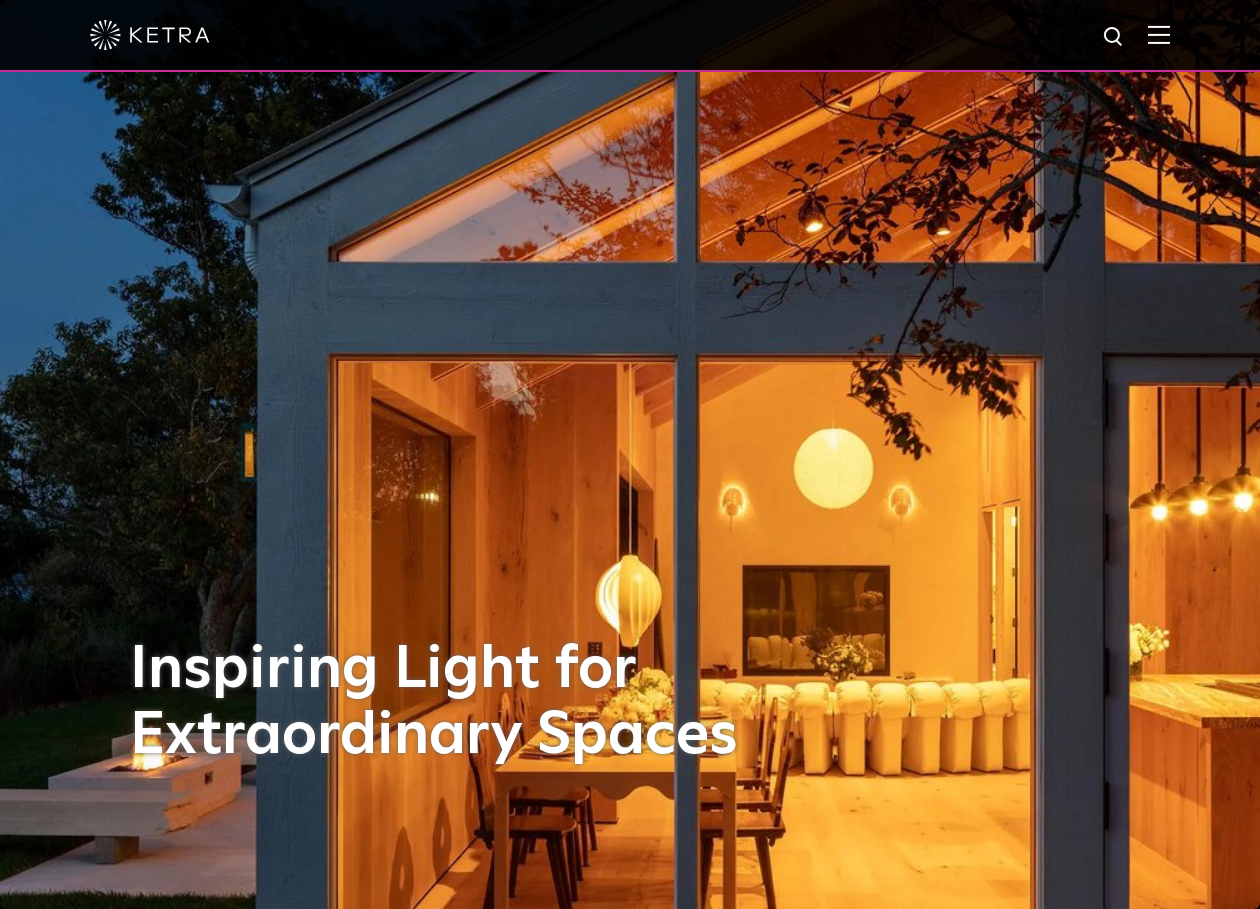 scroll, scrollTop: 0, scrollLeft: 0, axis: both 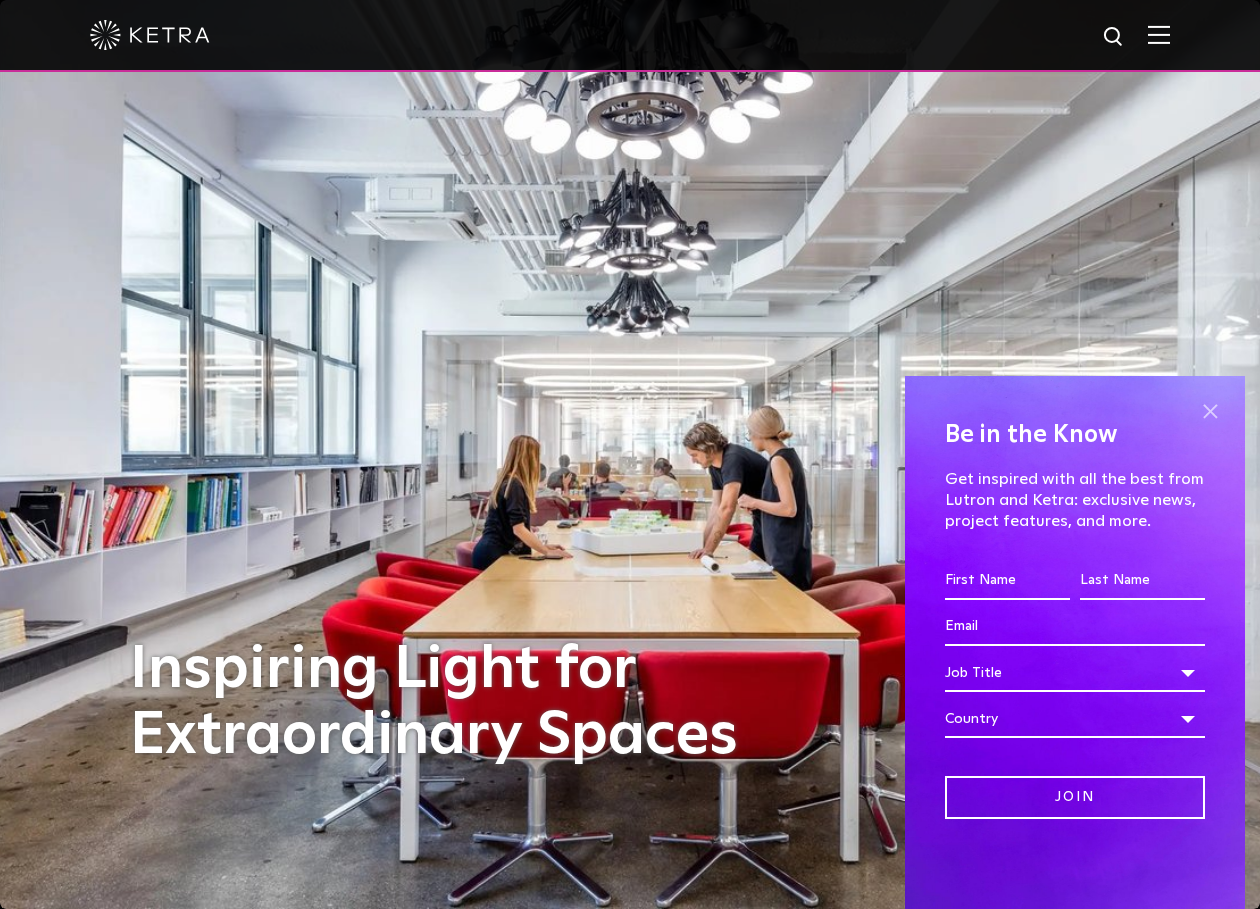 click at bounding box center [1210, 411] 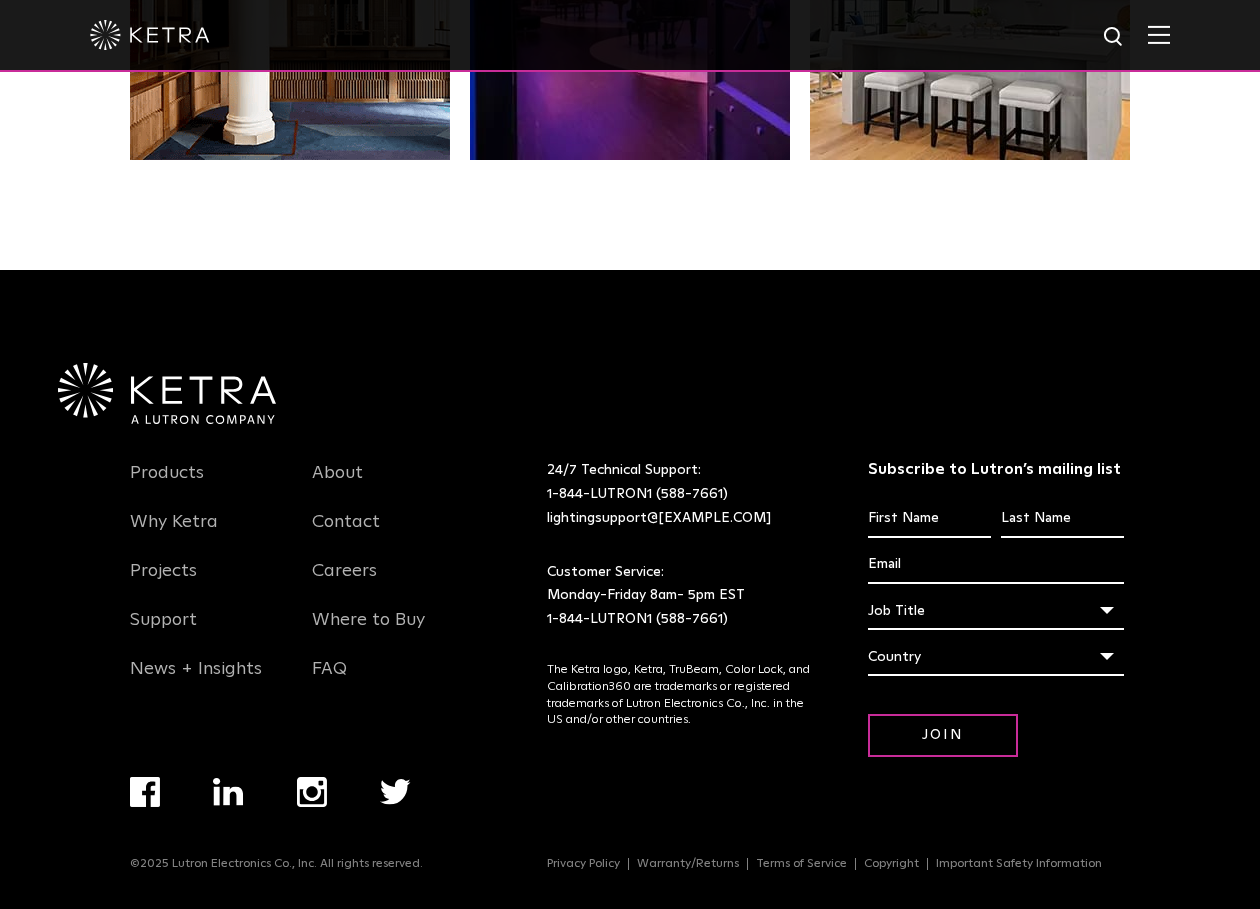 scroll, scrollTop: 4206, scrollLeft: 0, axis: vertical 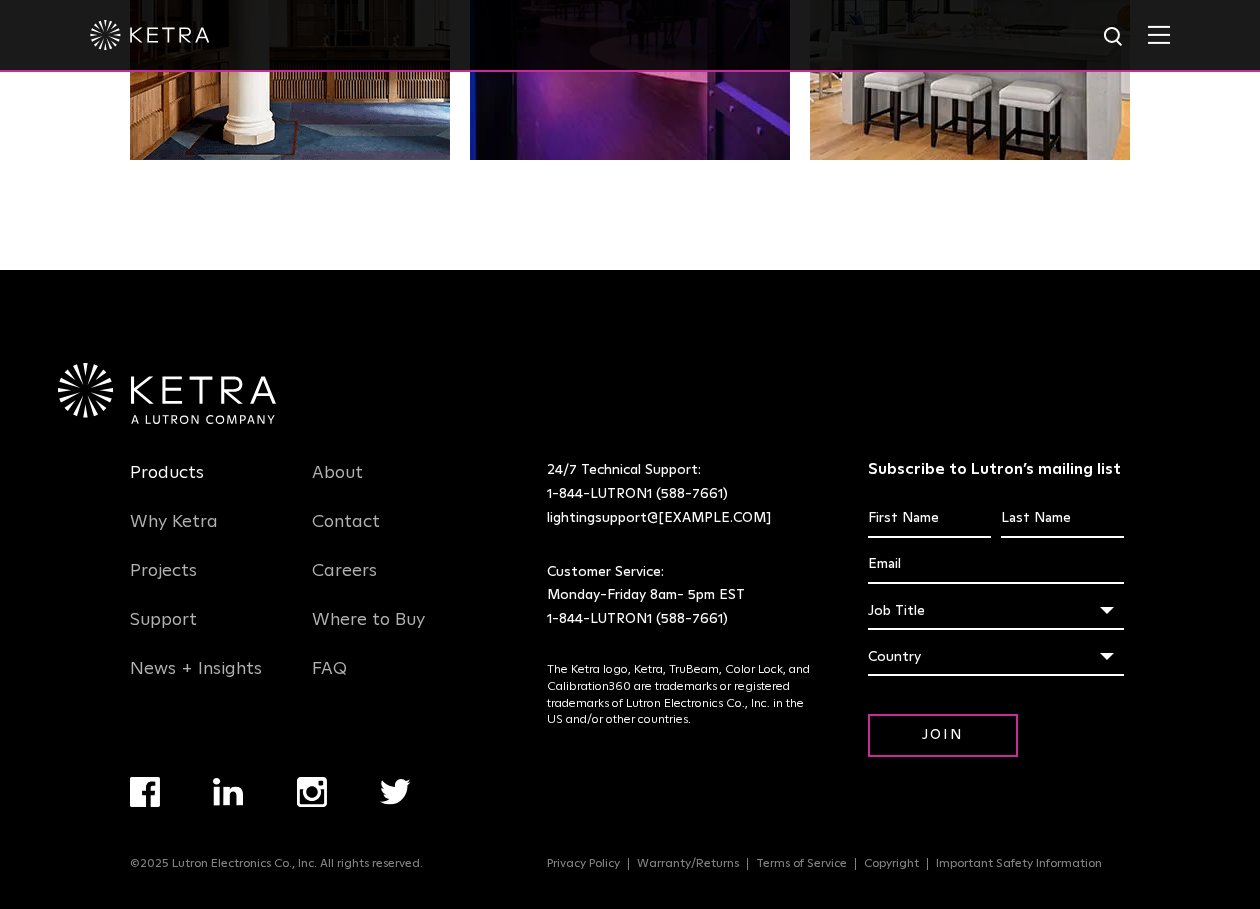 click on "Products" at bounding box center (167, 485) 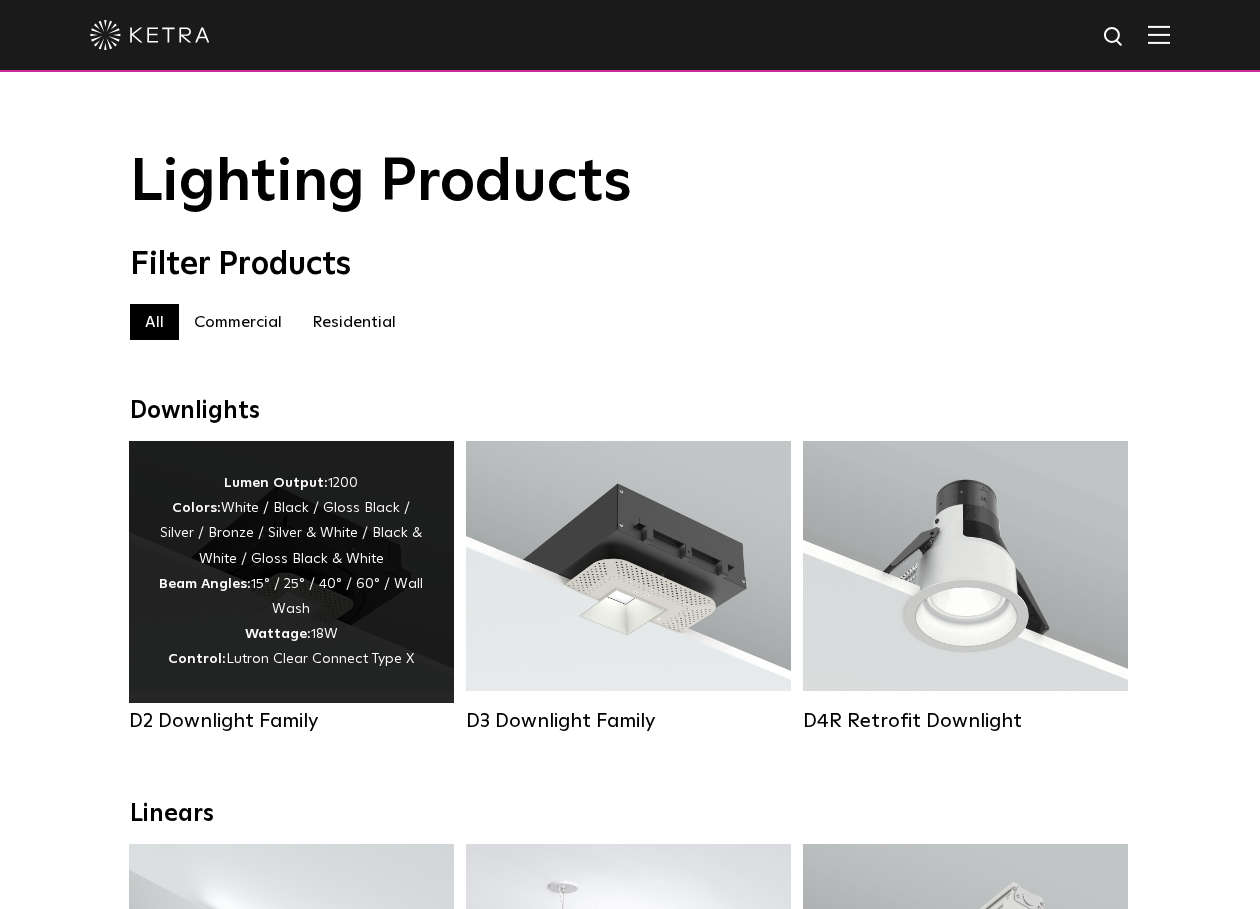 scroll, scrollTop: 0, scrollLeft: 0, axis: both 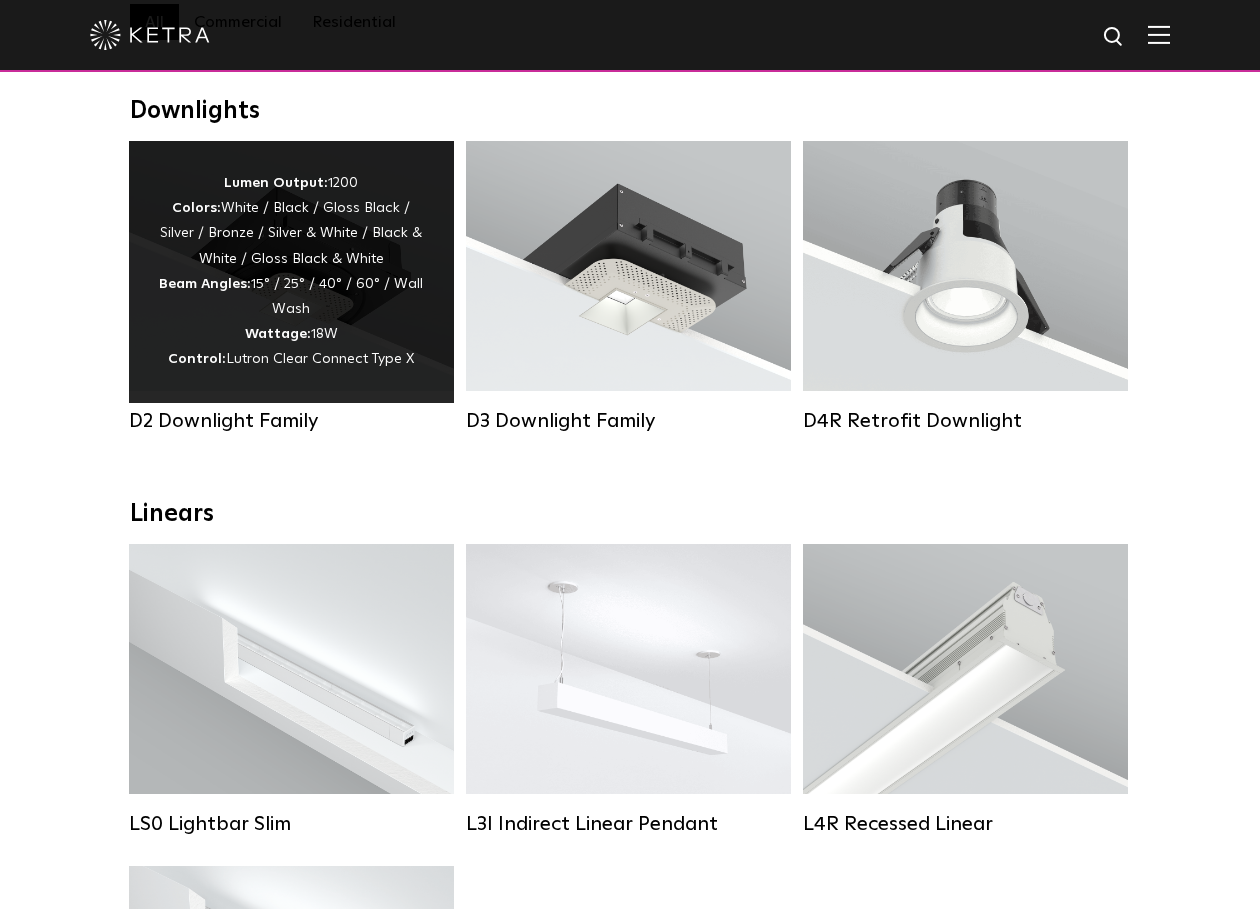 click on "D2 Downlight Family" at bounding box center (291, 421) 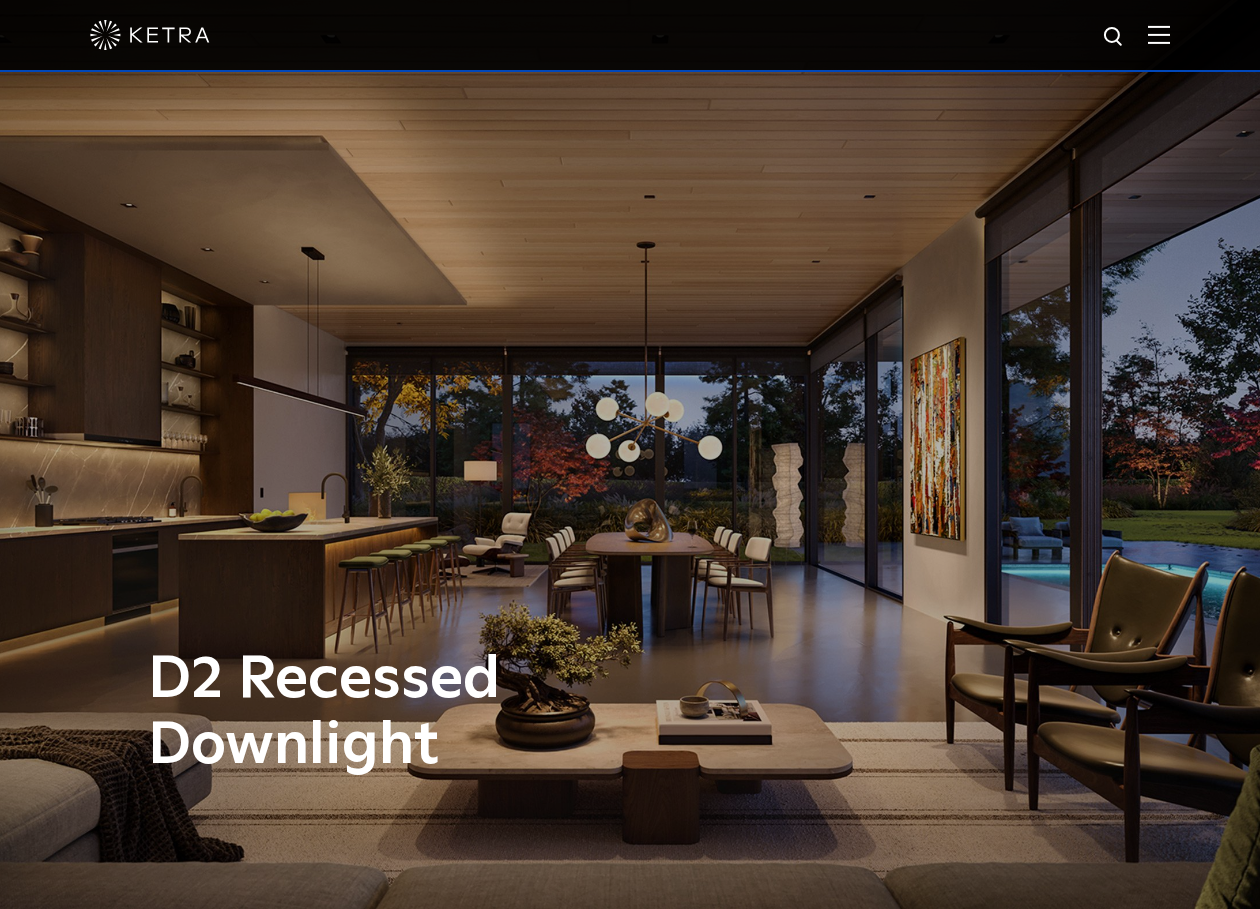 scroll, scrollTop: 0, scrollLeft: 0, axis: both 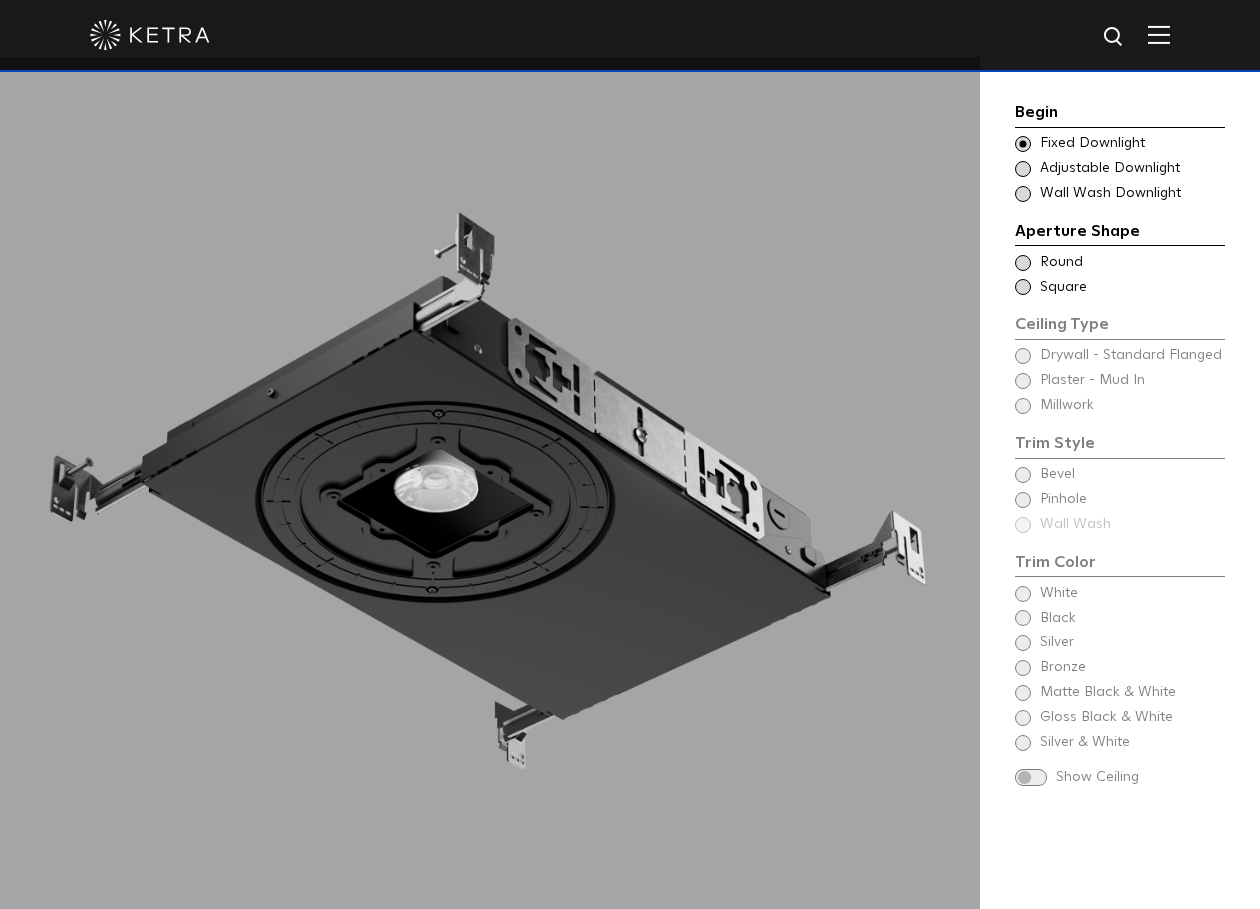click at bounding box center (1023, 144) 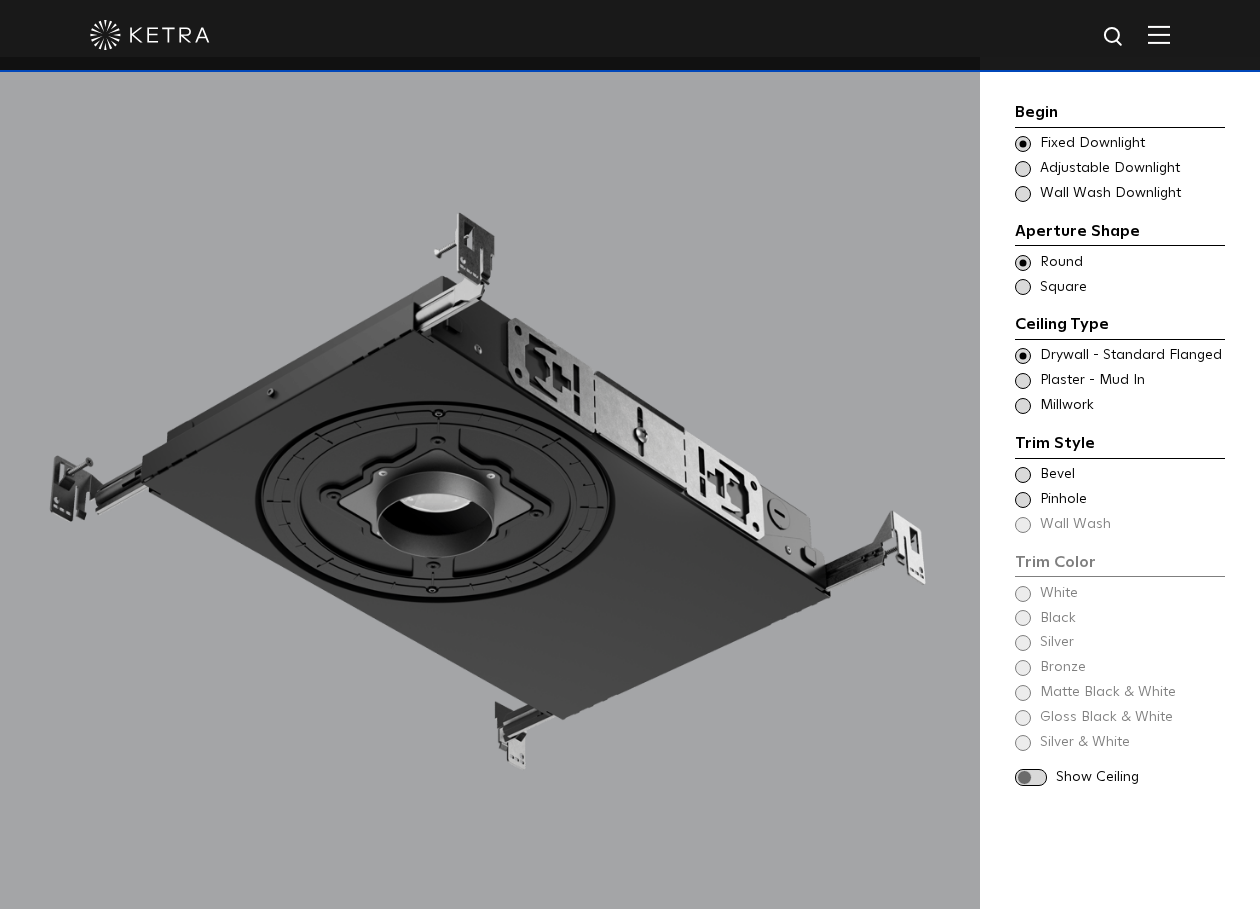 click at bounding box center [1023, 144] 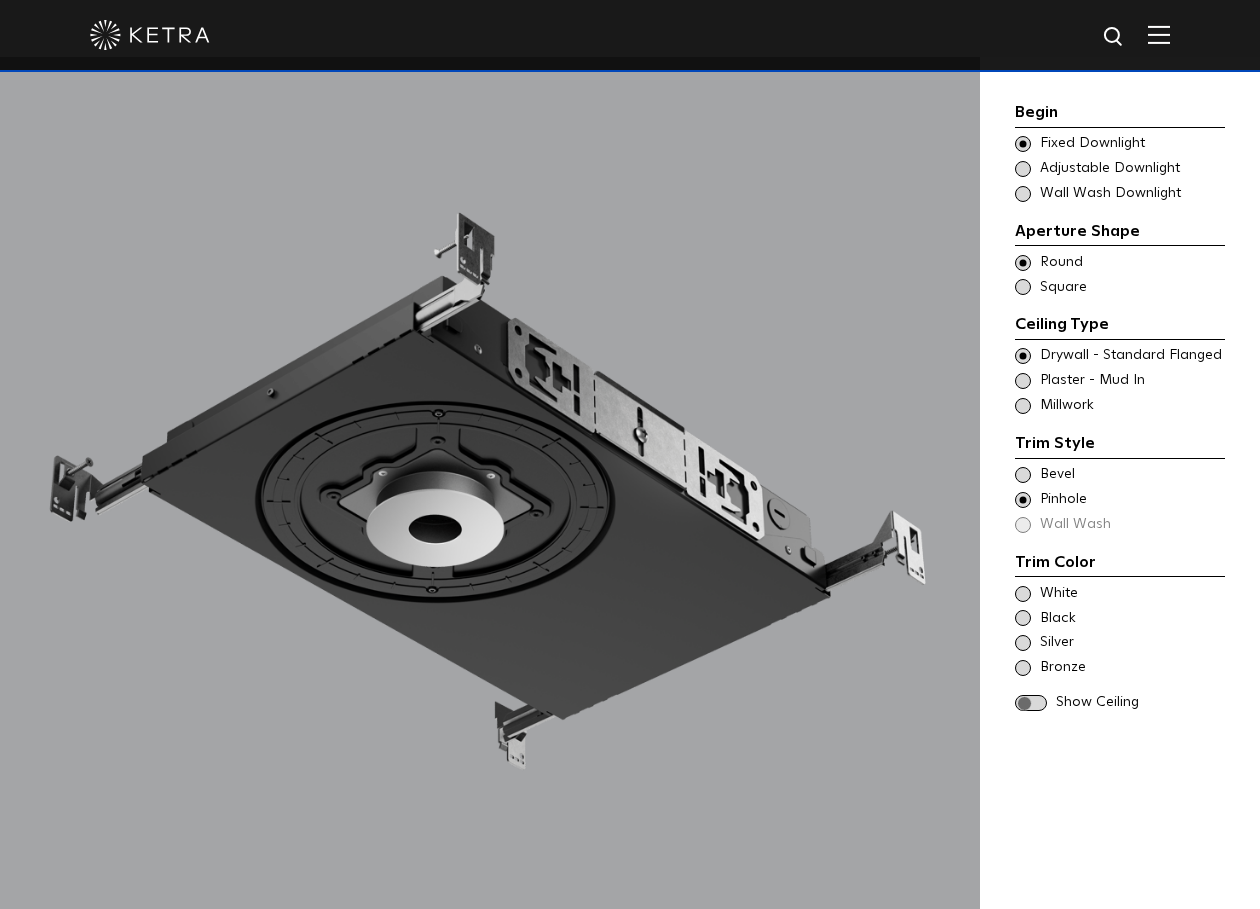 click at bounding box center (1023, 144) 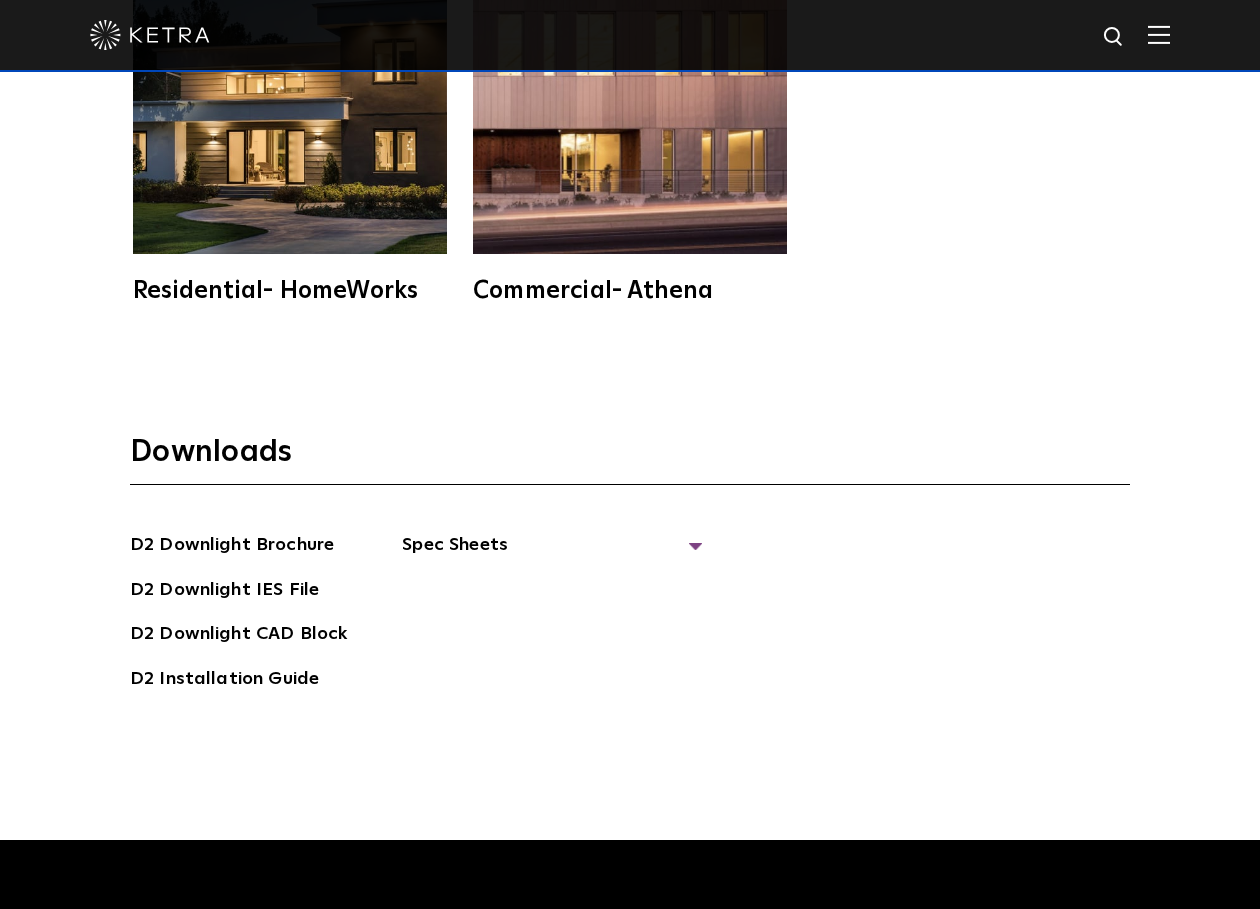 scroll, scrollTop: 5400, scrollLeft: 0, axis: vertical 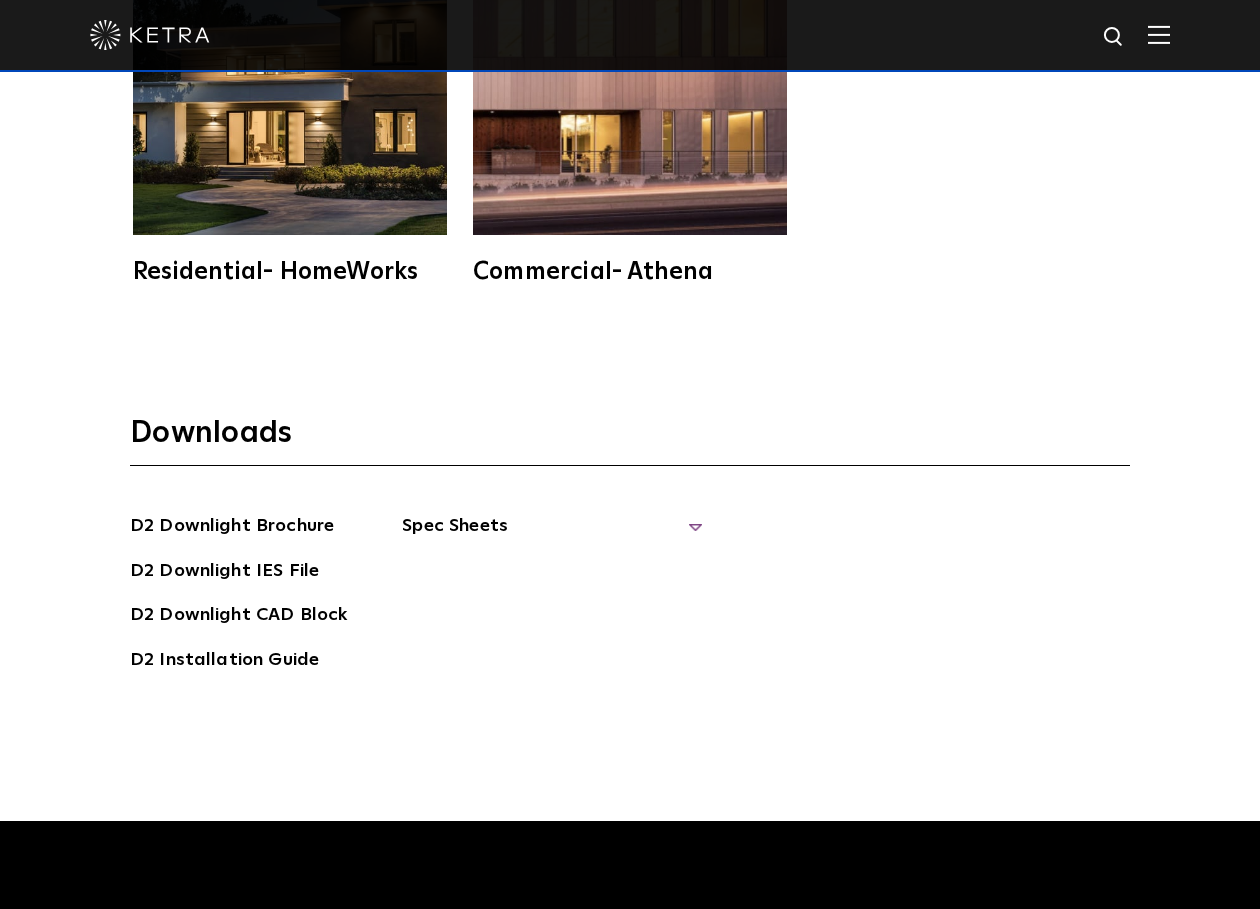 click on "Spec Sheets" at bounding box center [552, 534] 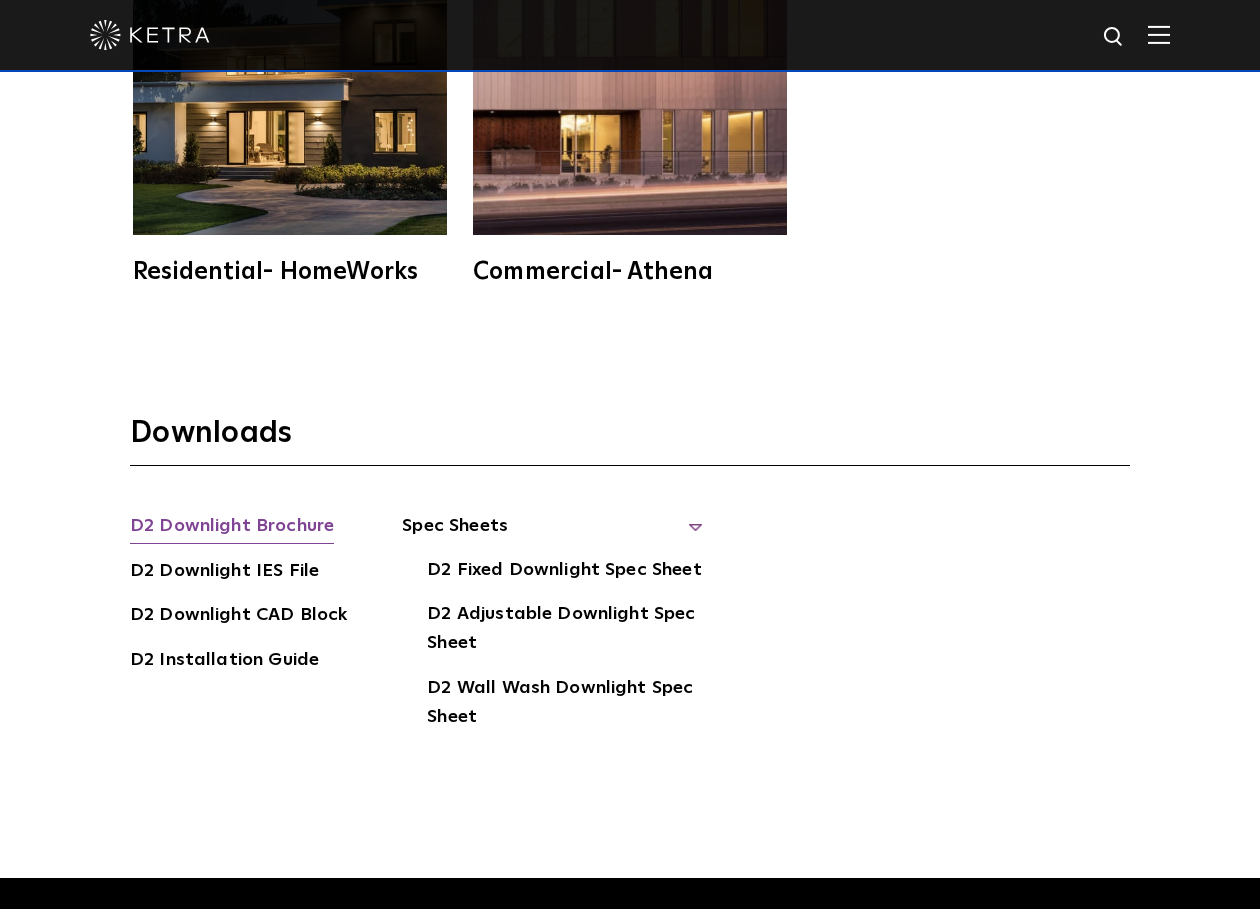 click on "D2 Downlight Brochure" at bounding box center [232, 528] 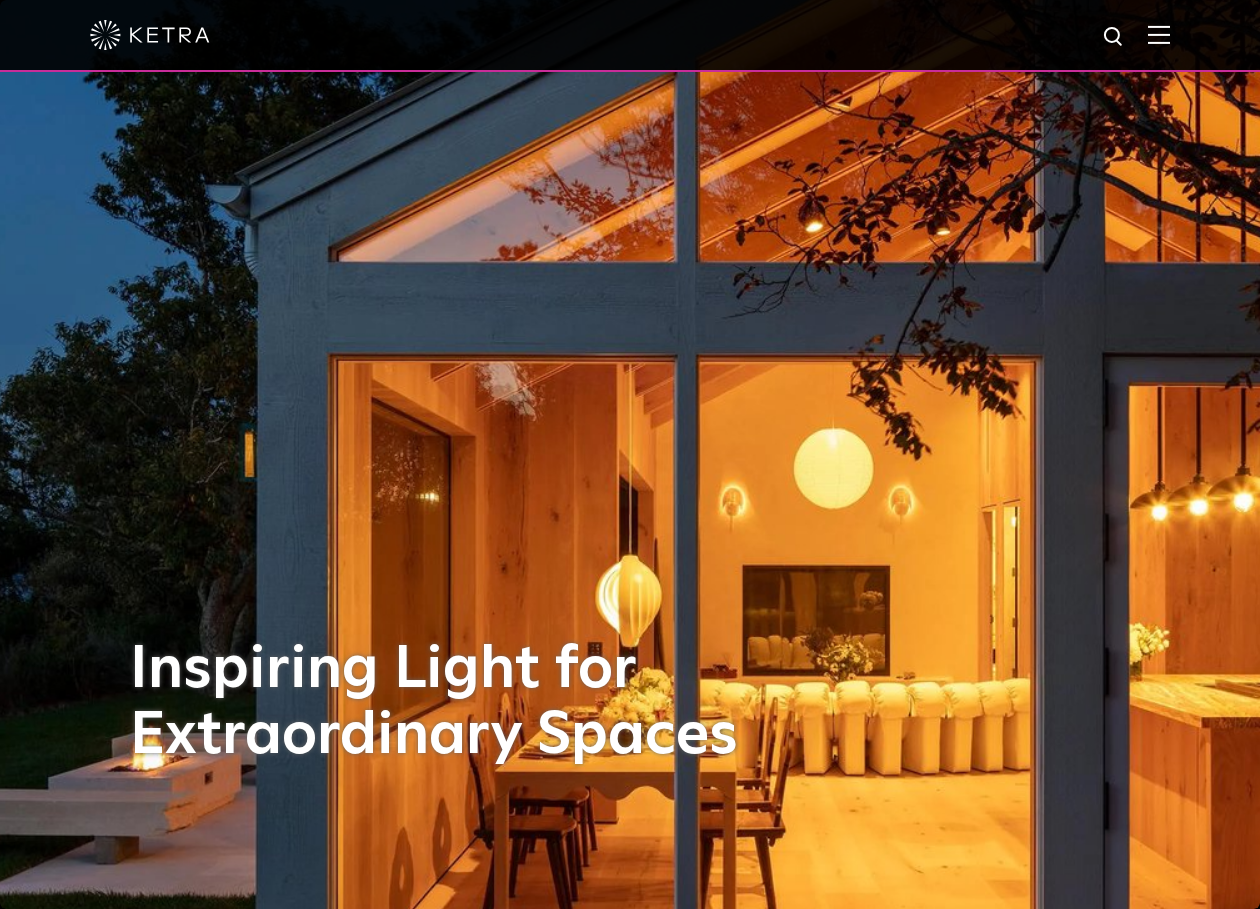 scroll, scrollTop: 0, scrollLeft: 0, axis: both 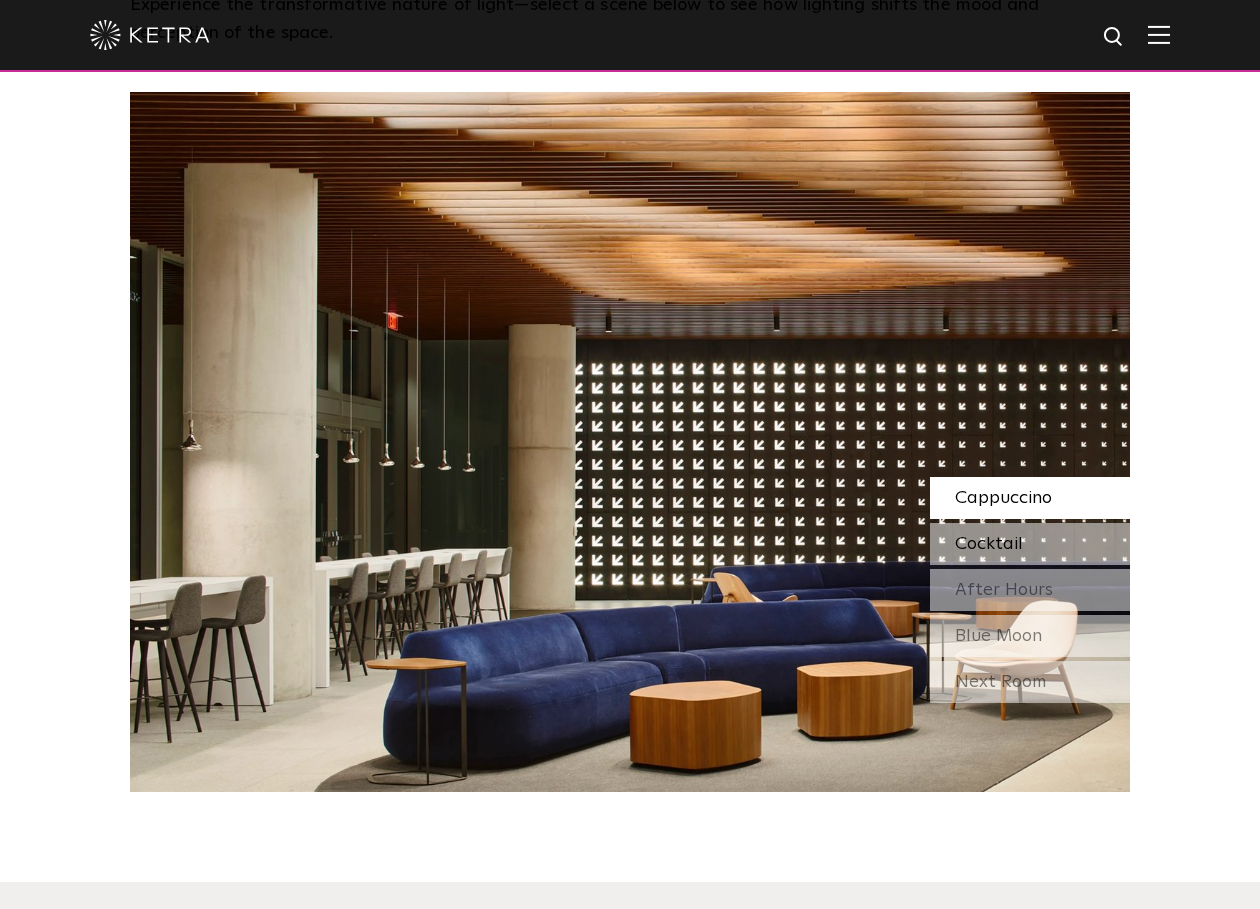 click on "Cocktail" at bounding box center [989, 544] 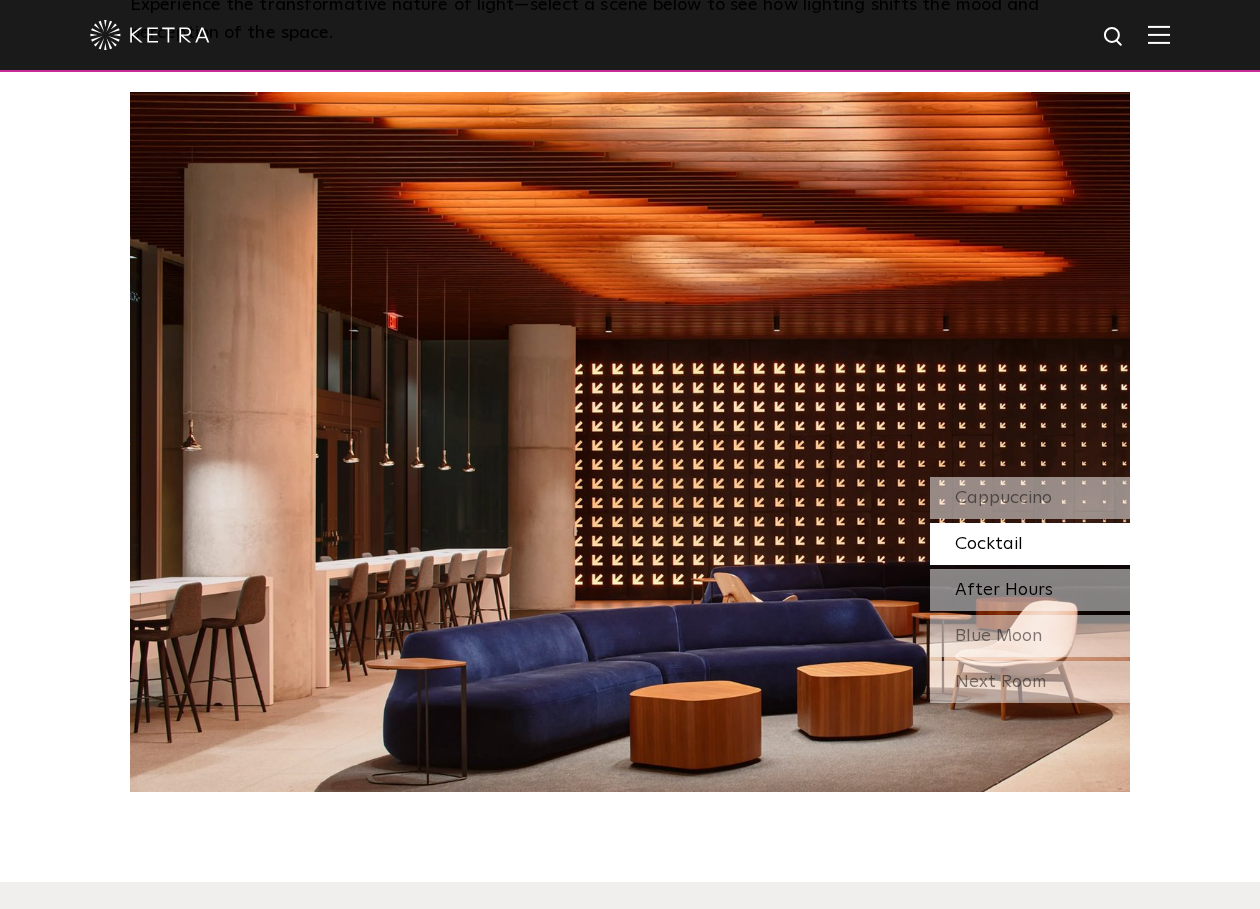 click on "After Hours" at bounding box center (1004, 590) 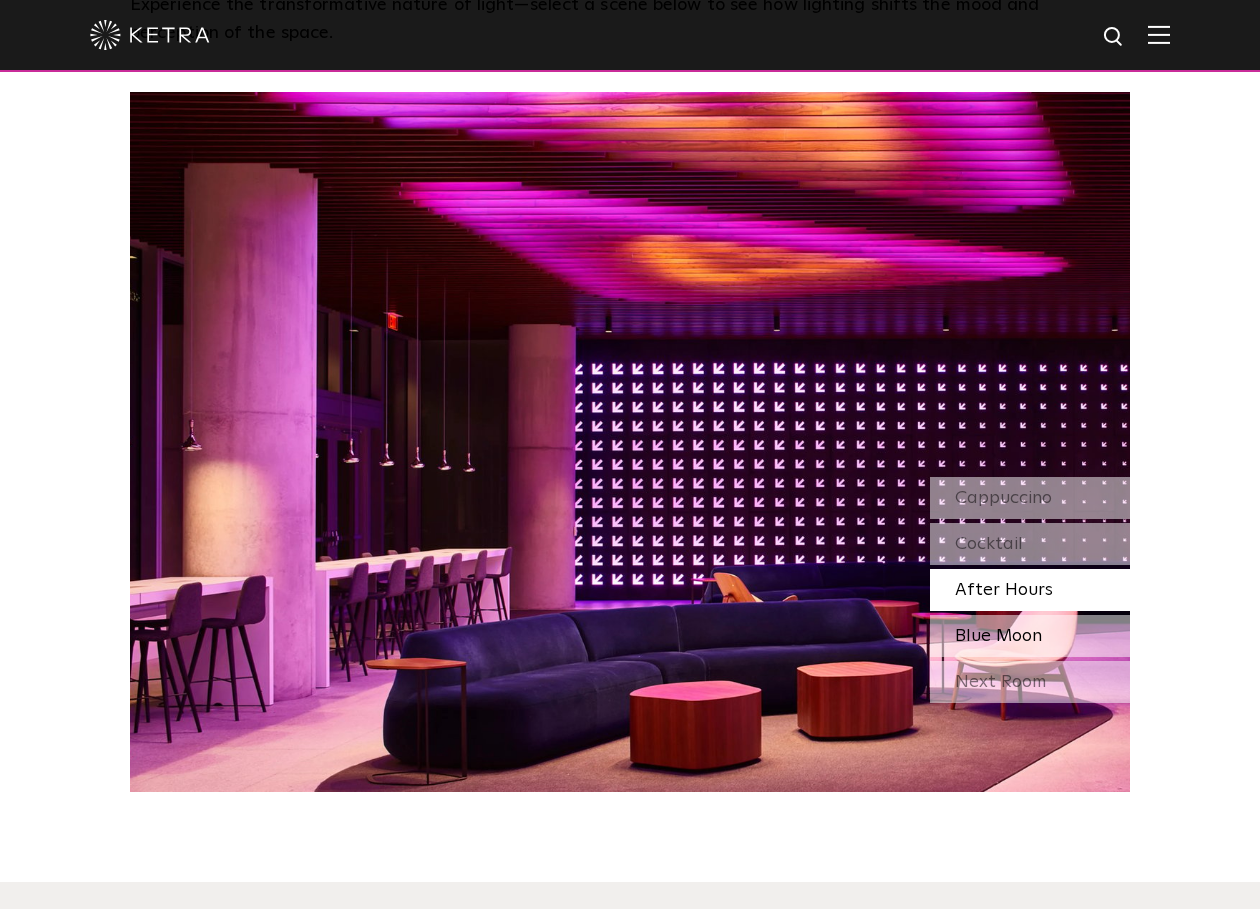 click on "Blue Moon" at bounding box center (998, 636) 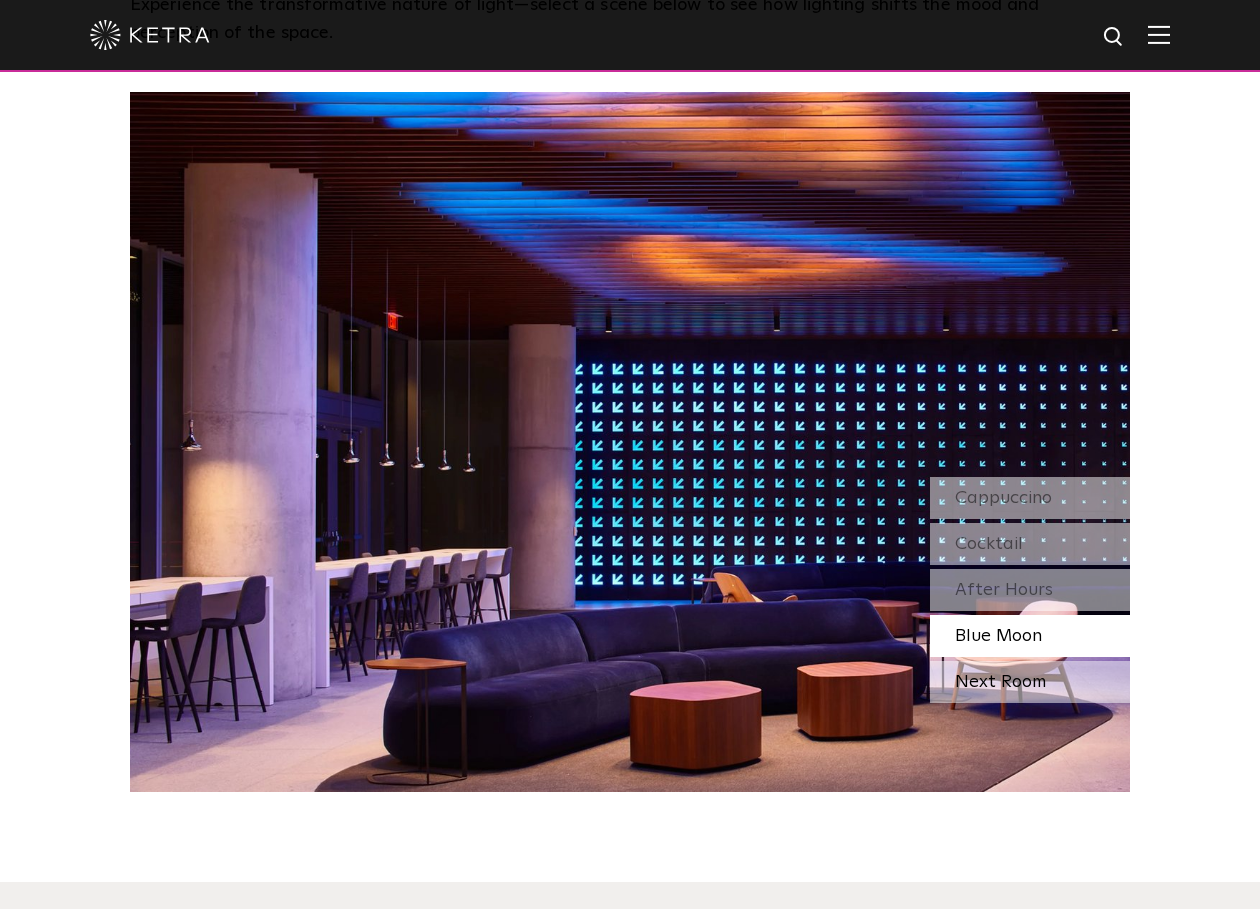 click on "Next Room" at bounding box center [1030, 682] 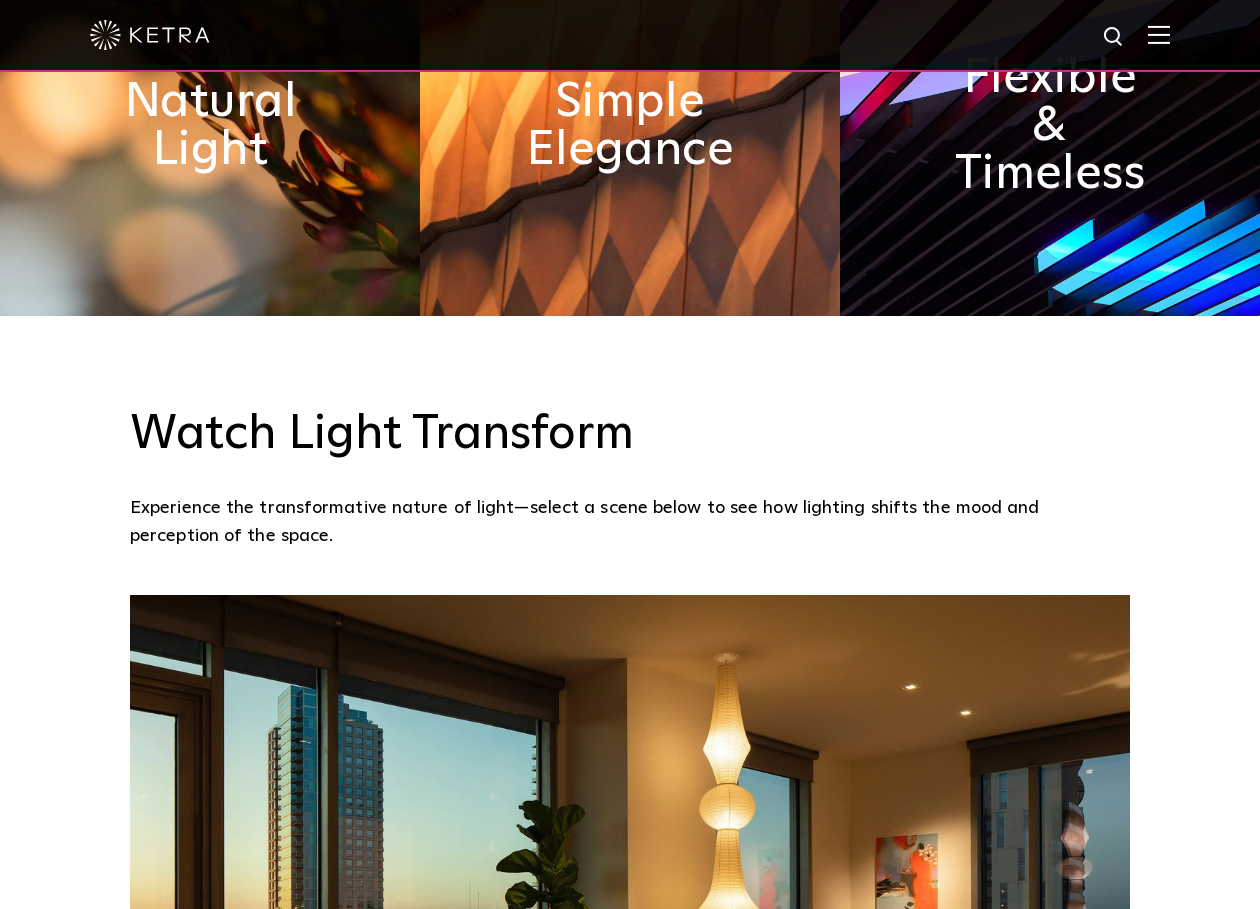 scroll, scrollTop: 1300, scrollLeft: 0, axis: vertical 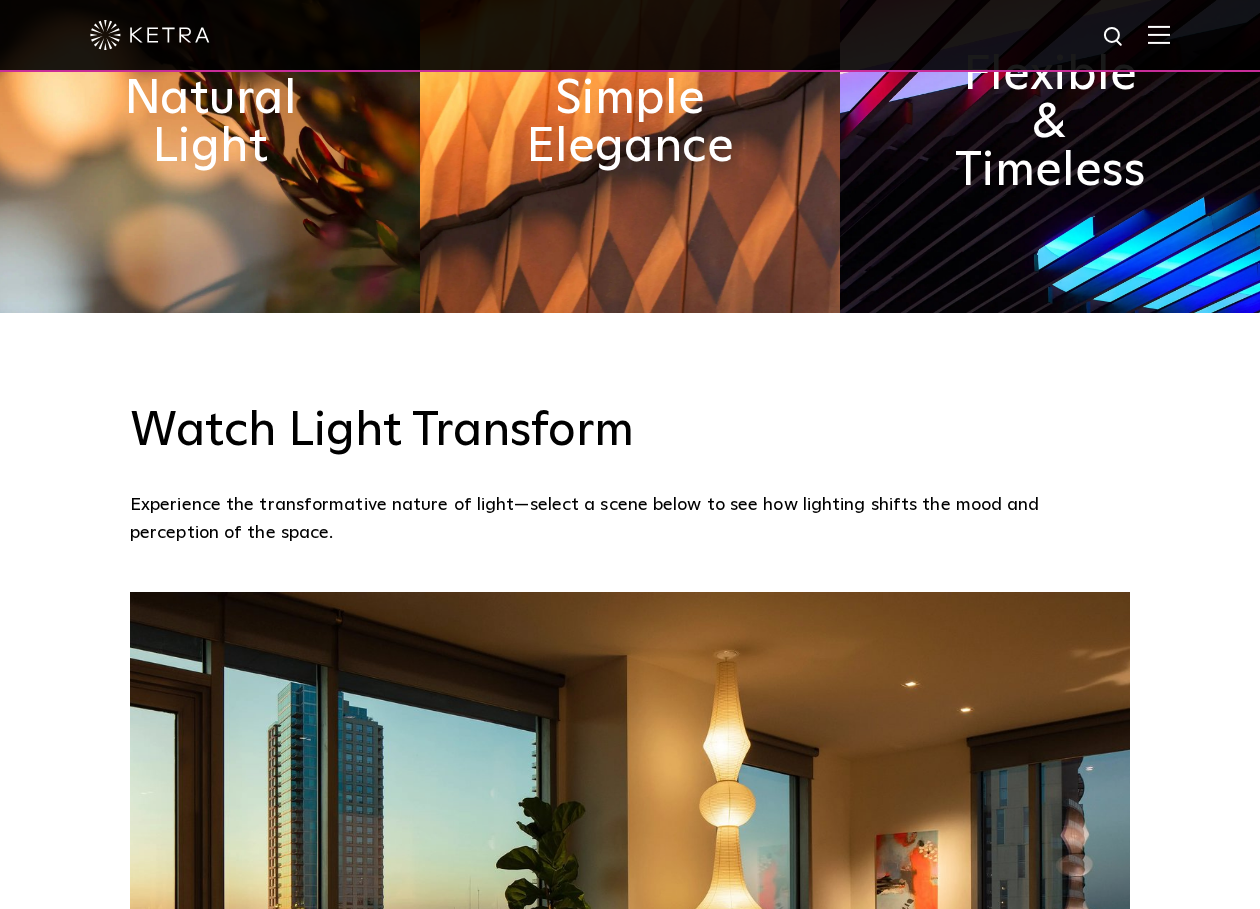 click at bounding box center (210, 123) 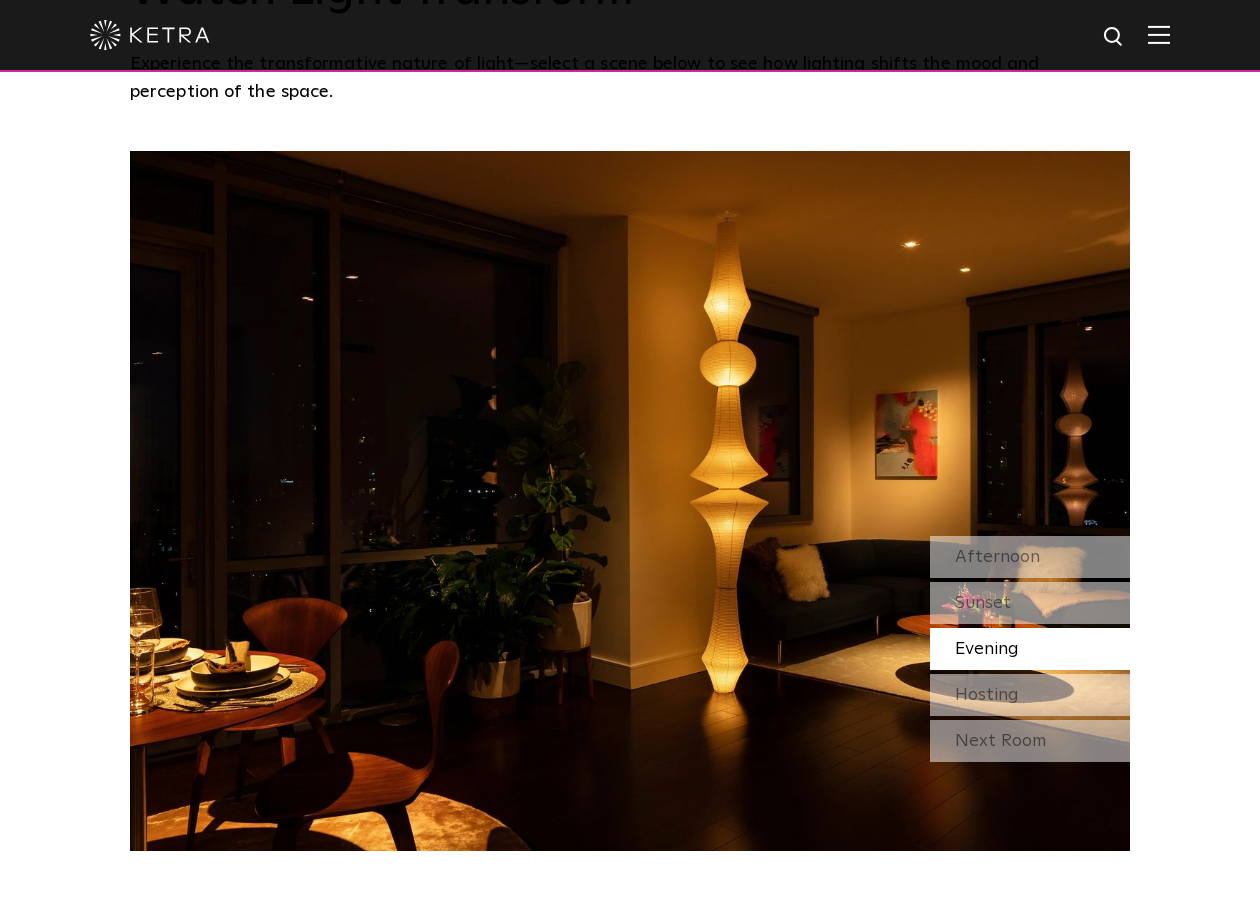scroll, scrollTop: 1706, scrollLeft: 0, axis: vertical 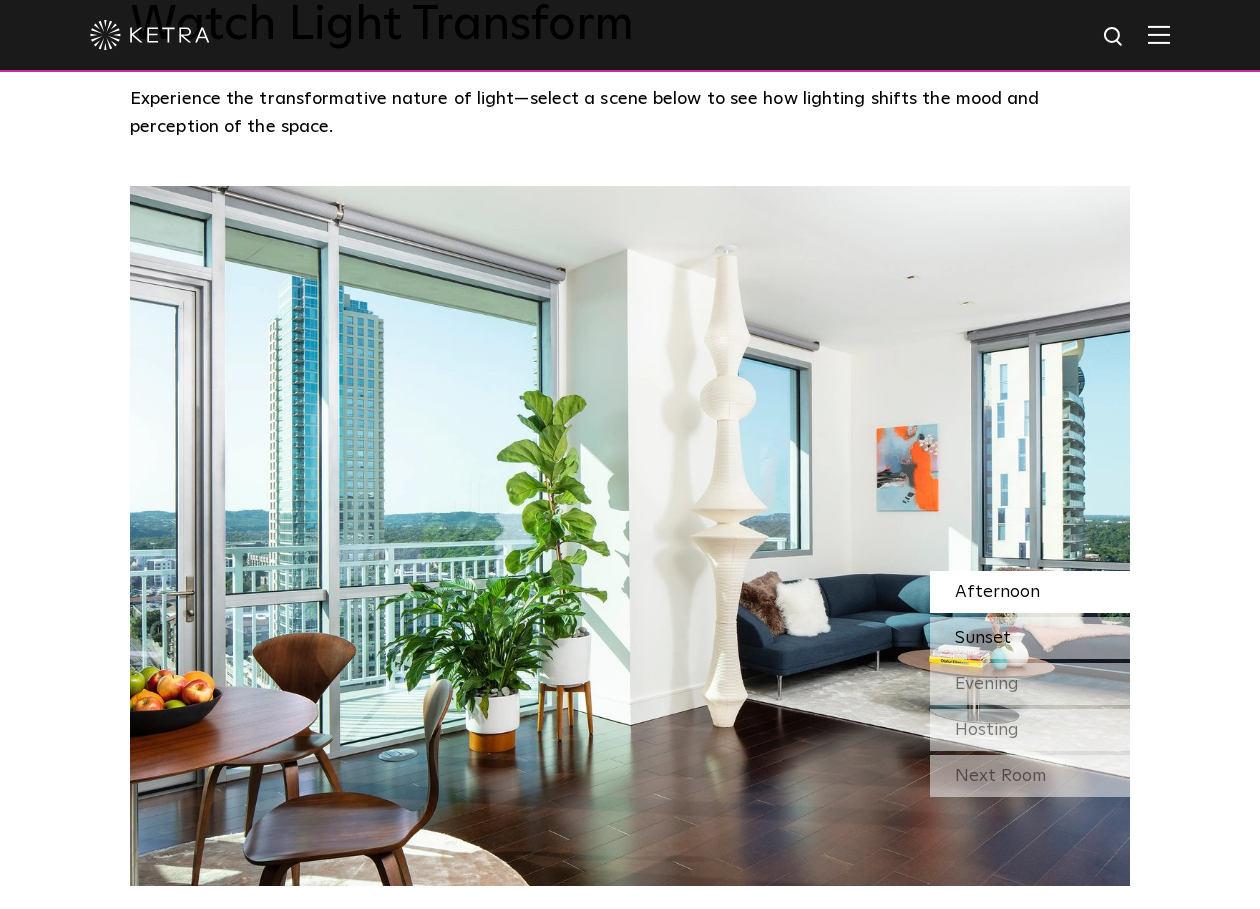 click on "Sunset" at bounding box center [983, 638] 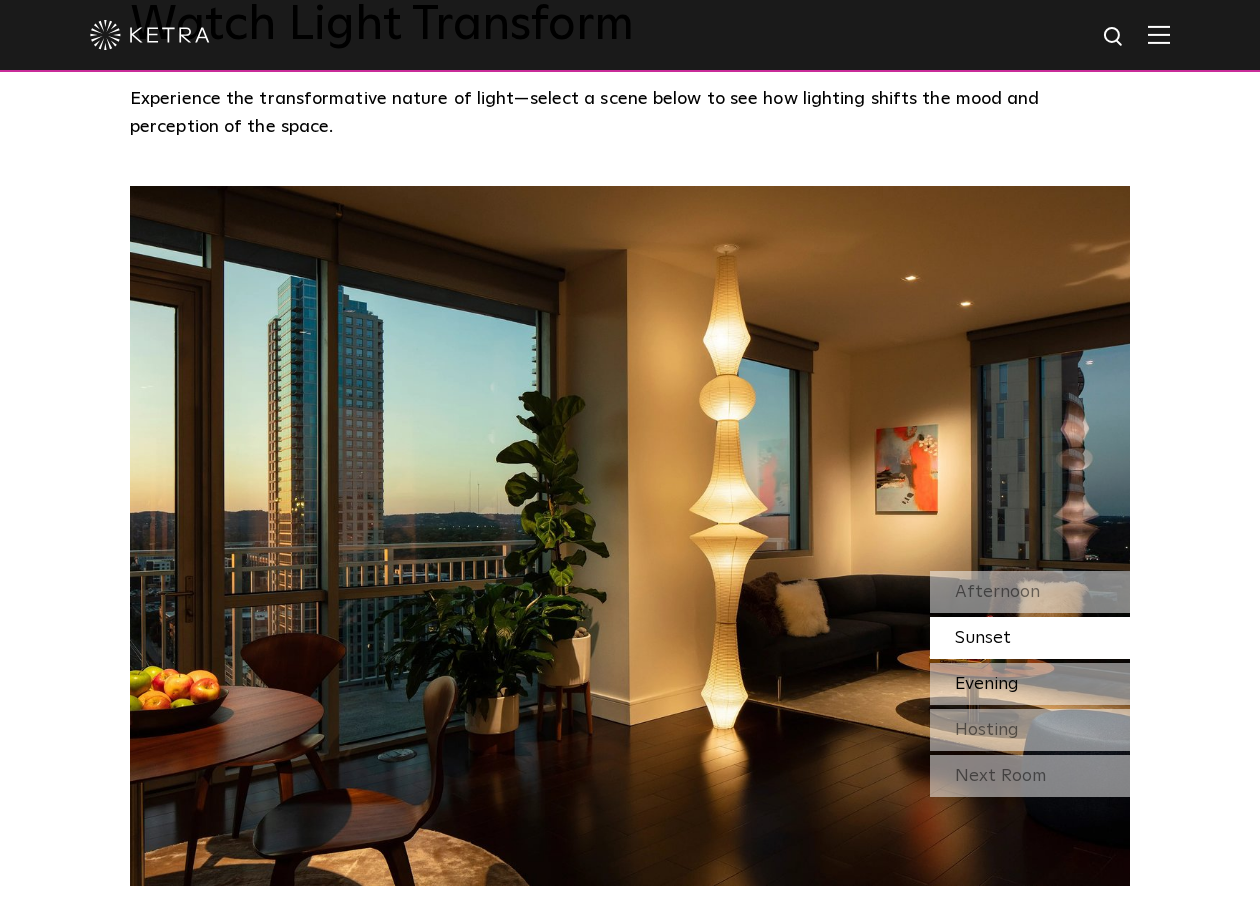 click on "Evening" at bounding box center (987, 684) 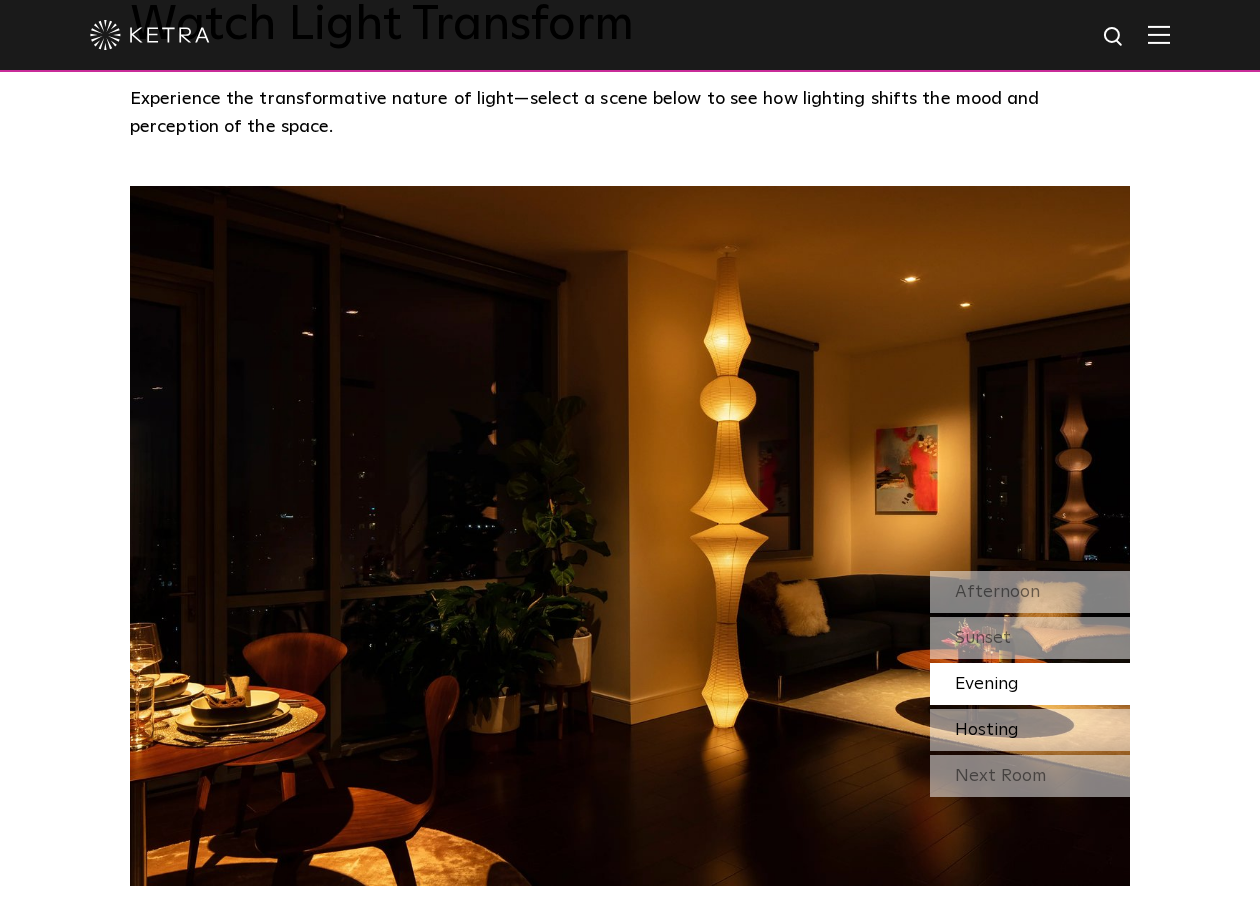 click on "Hosting" at bounding box center (987, 730) 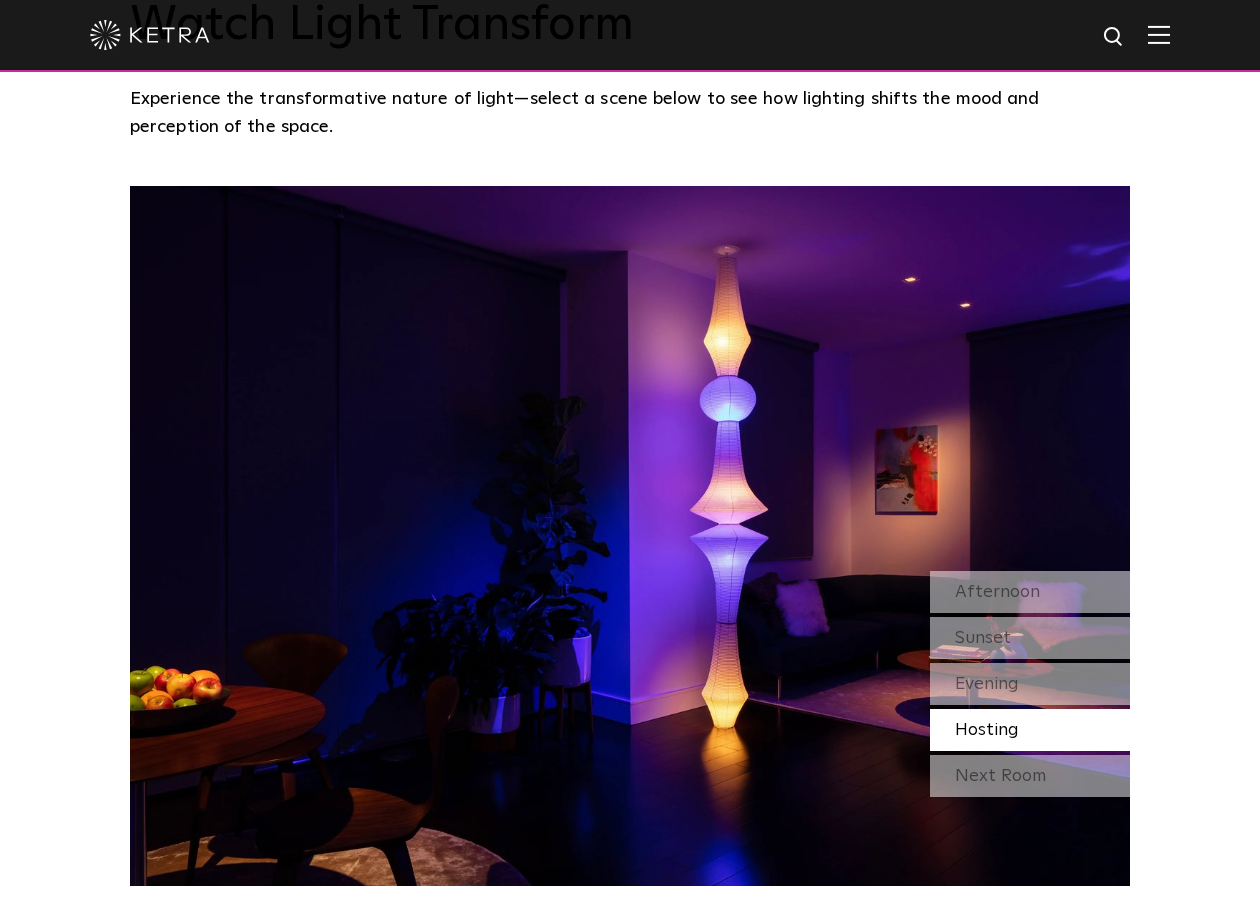 click on "Next Room" at bounding box center [1030, 776] 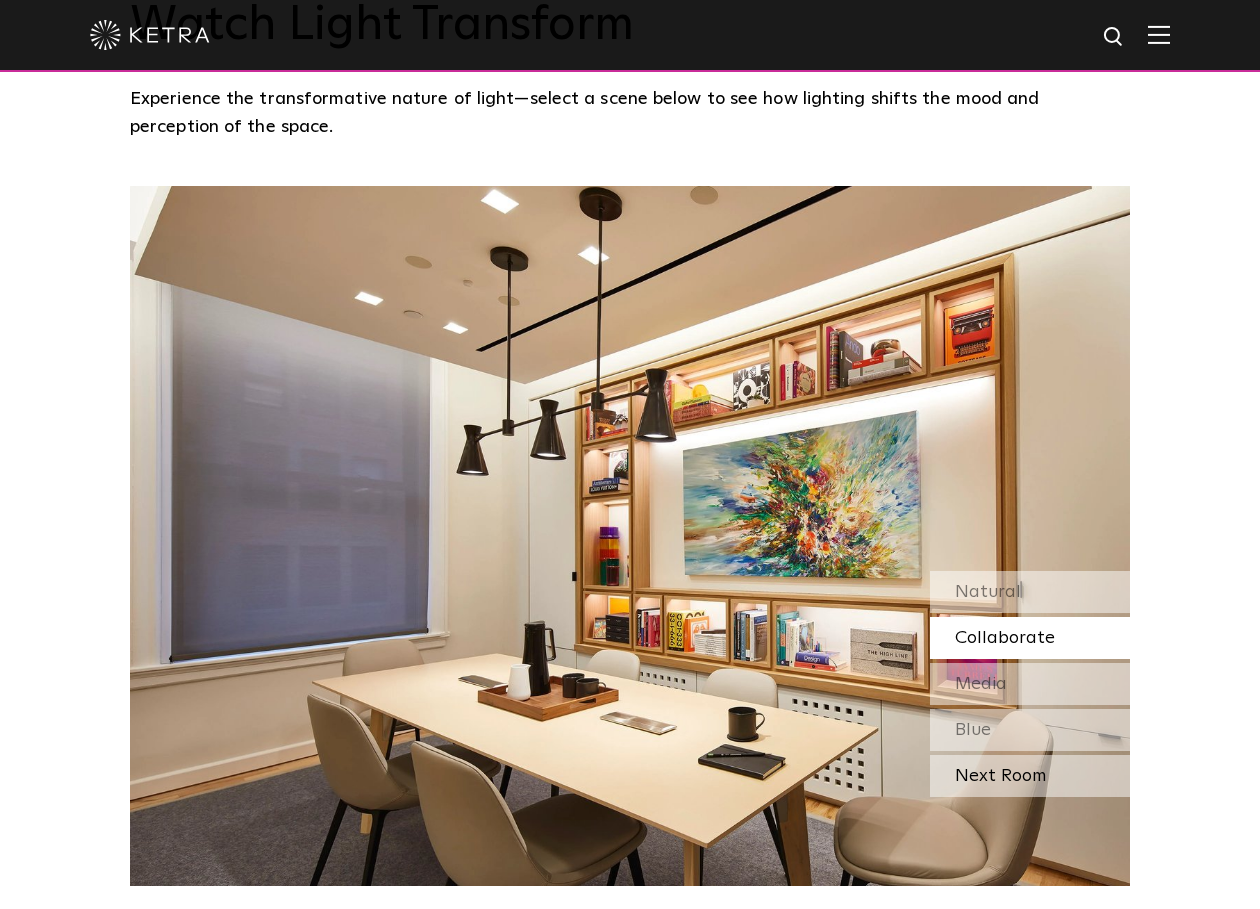 click on "Next Room" at bounding box center (1030, 776) 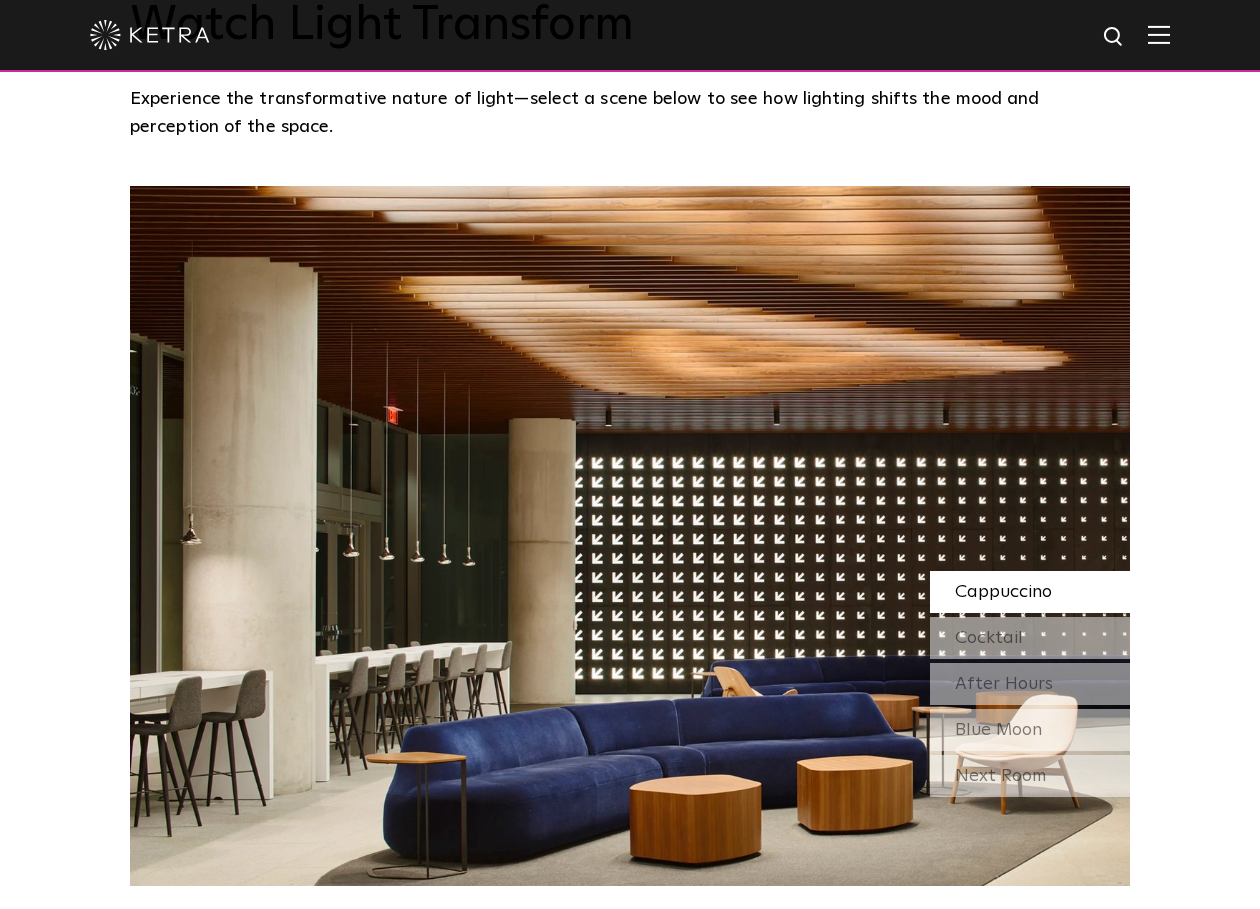 click on "Next Room" at bounding box center [1030, 776] 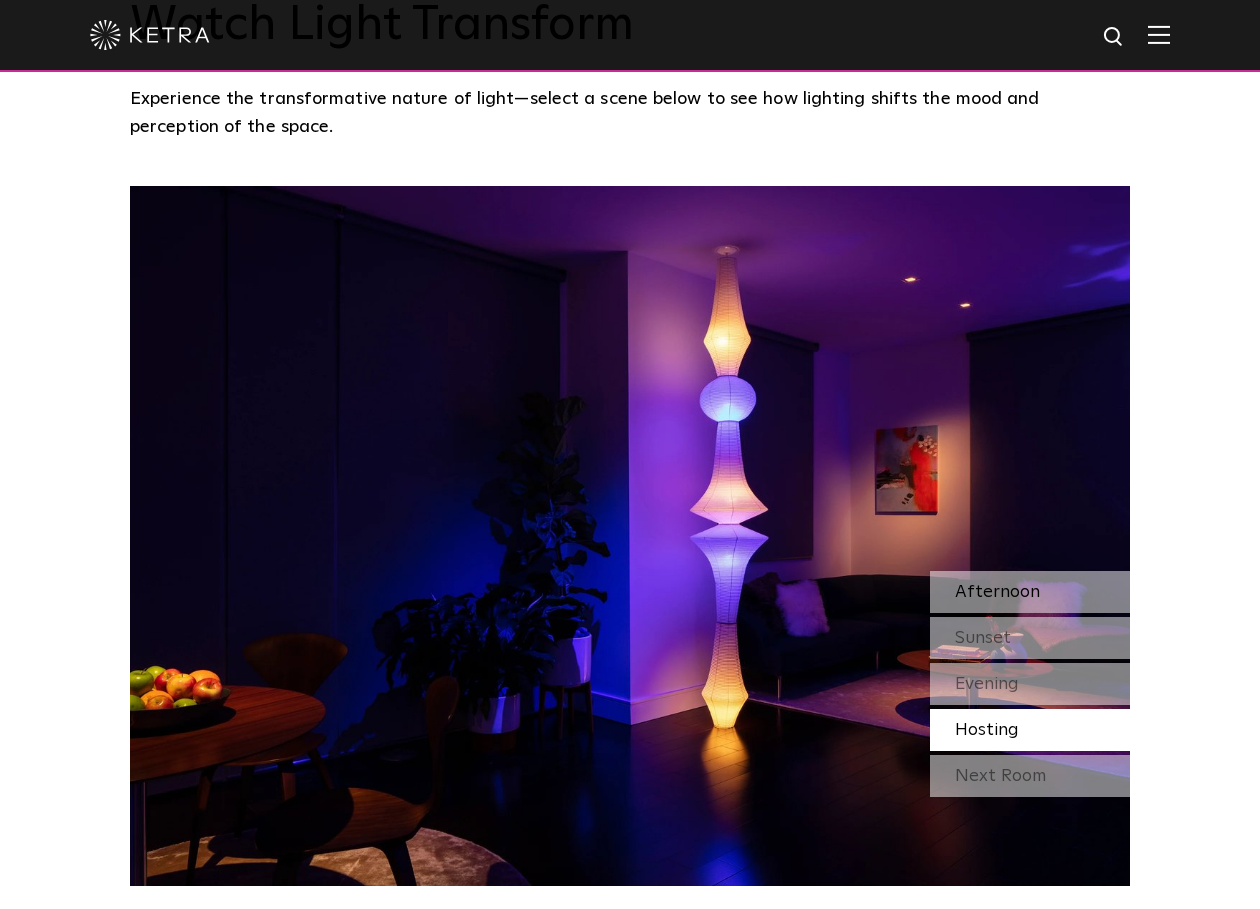 click on "Afternoon" at bounding box center (997, 592) 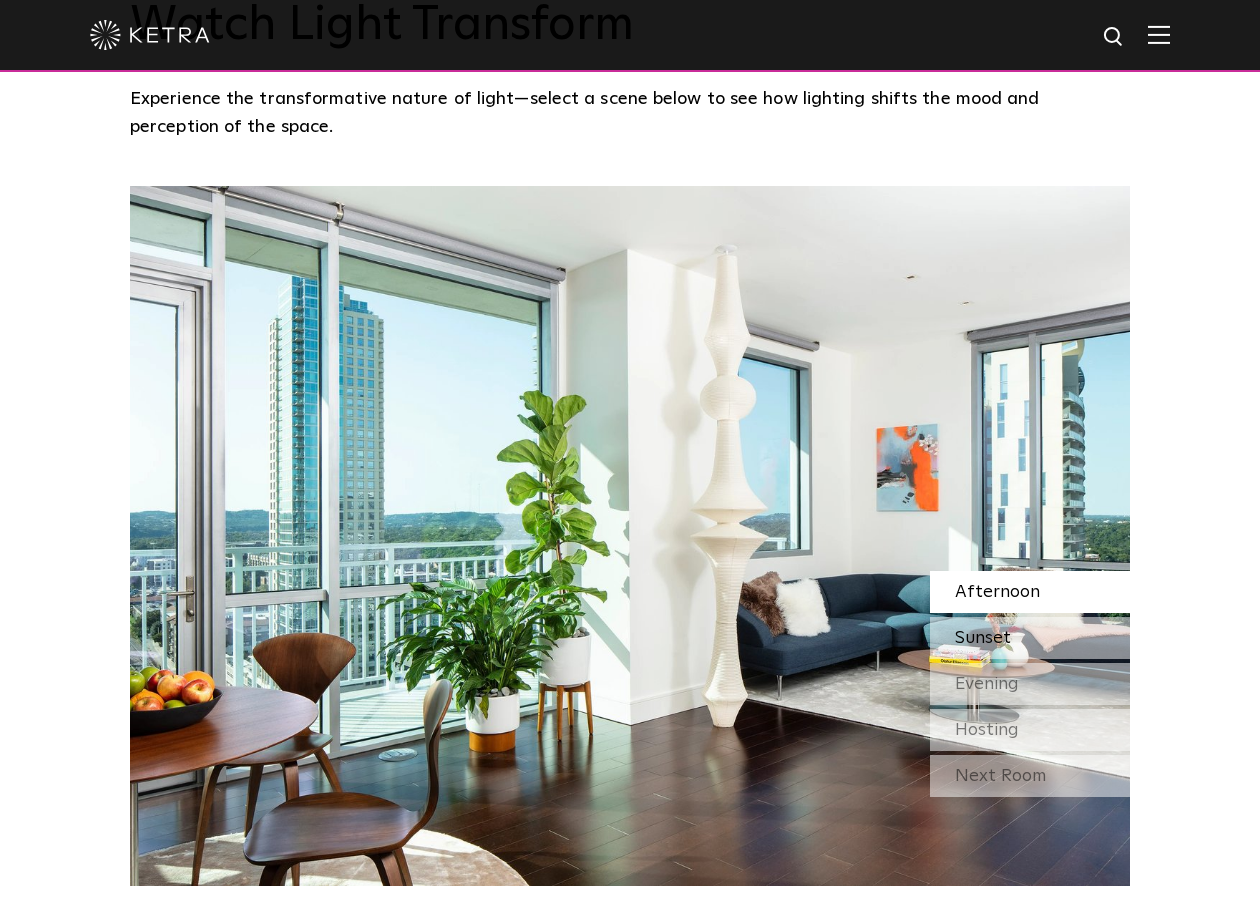 click on "Sunset" at bounding box center [983, 638] 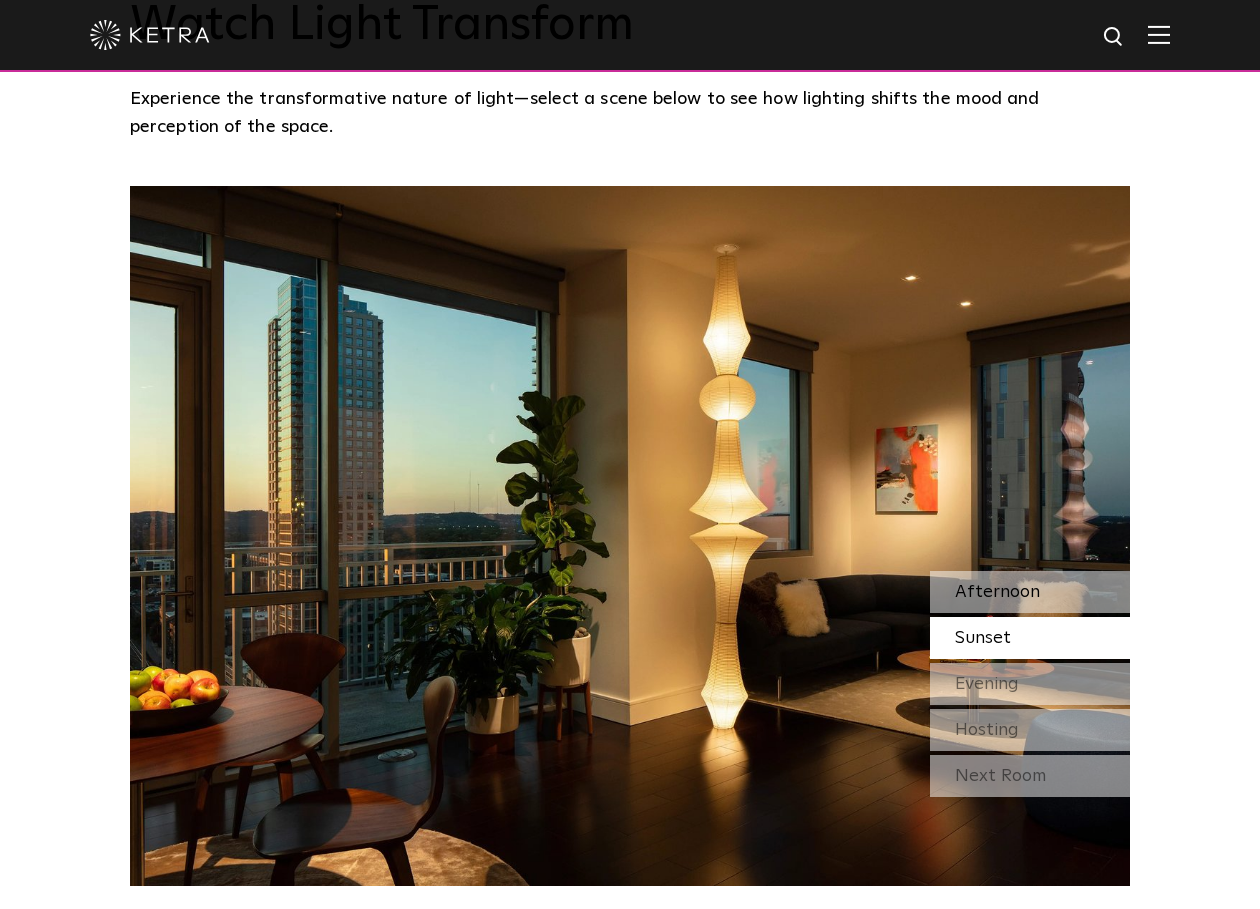 click on "Afternoon" at bounding box center [997, 592] 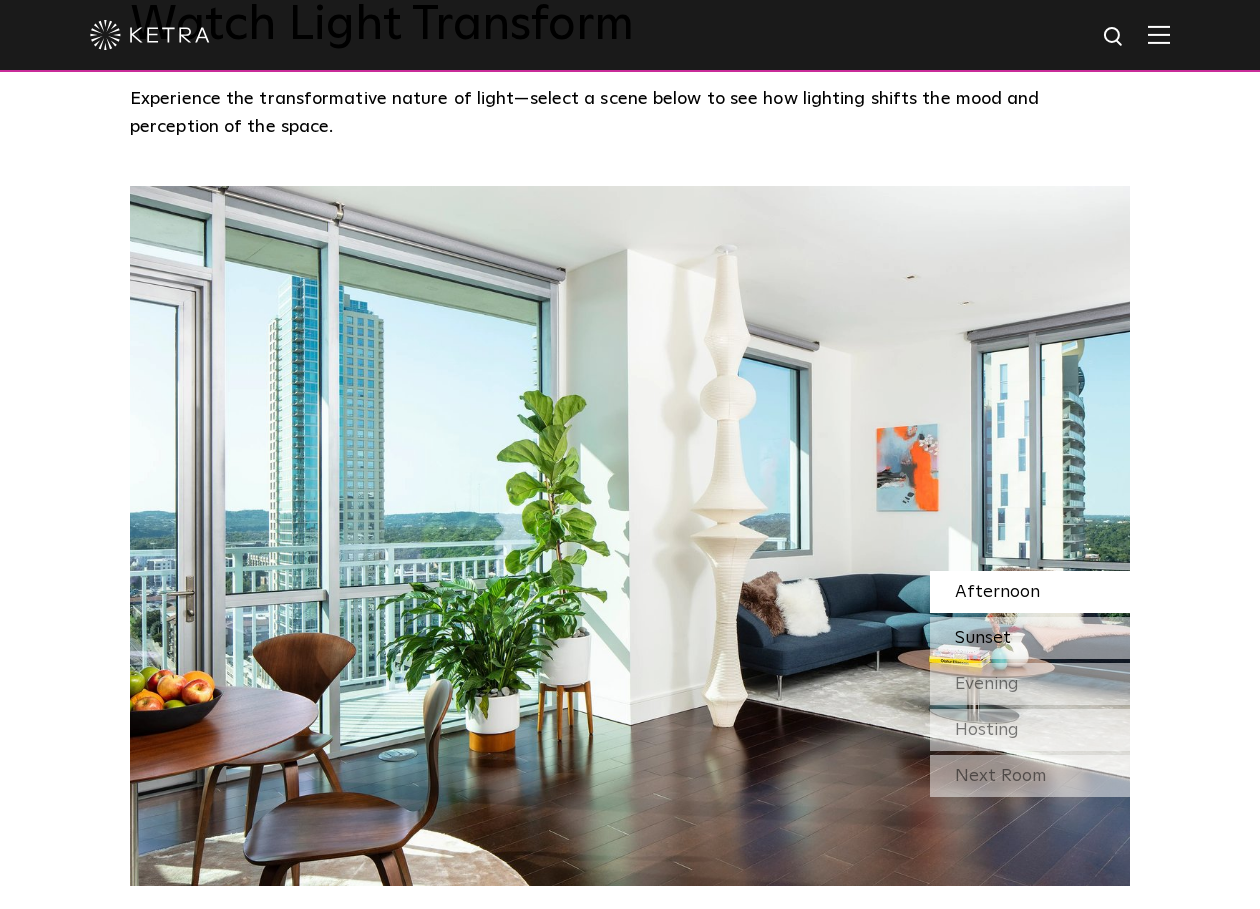 click on "Sunset" at bounding box center [983, 638] 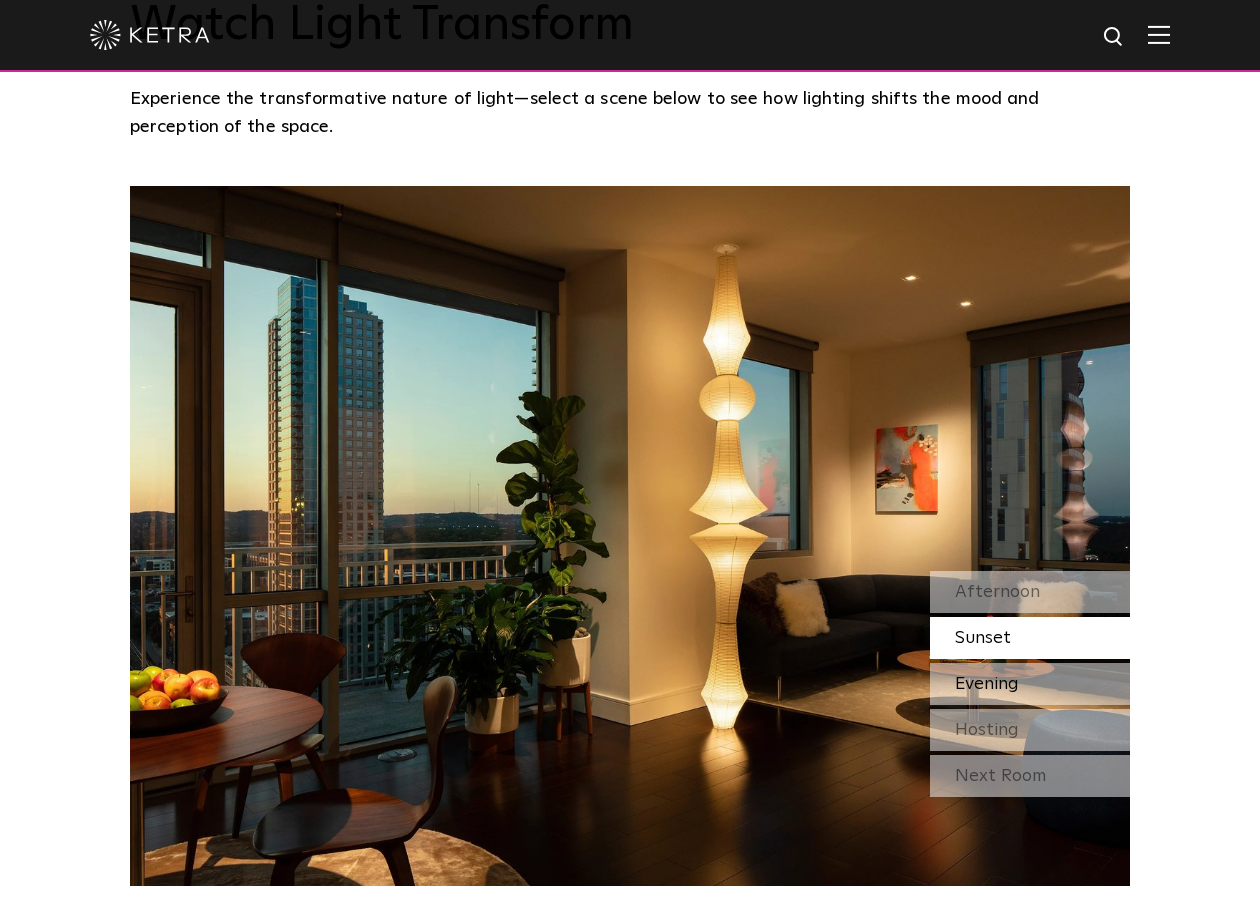 click on "Evening" at bounding box center [987, 684] 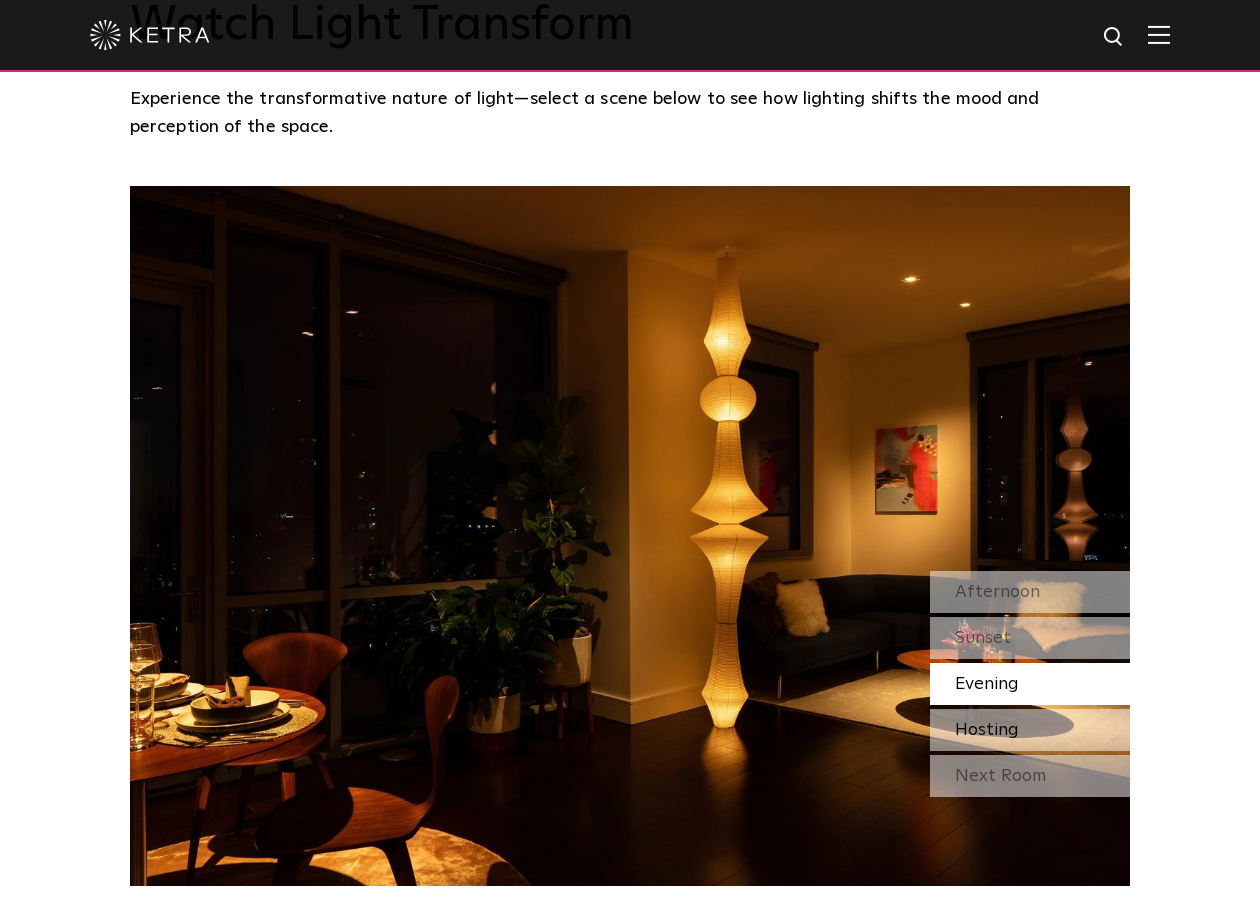 click on "Hosting" at bounding box center (987, 730) 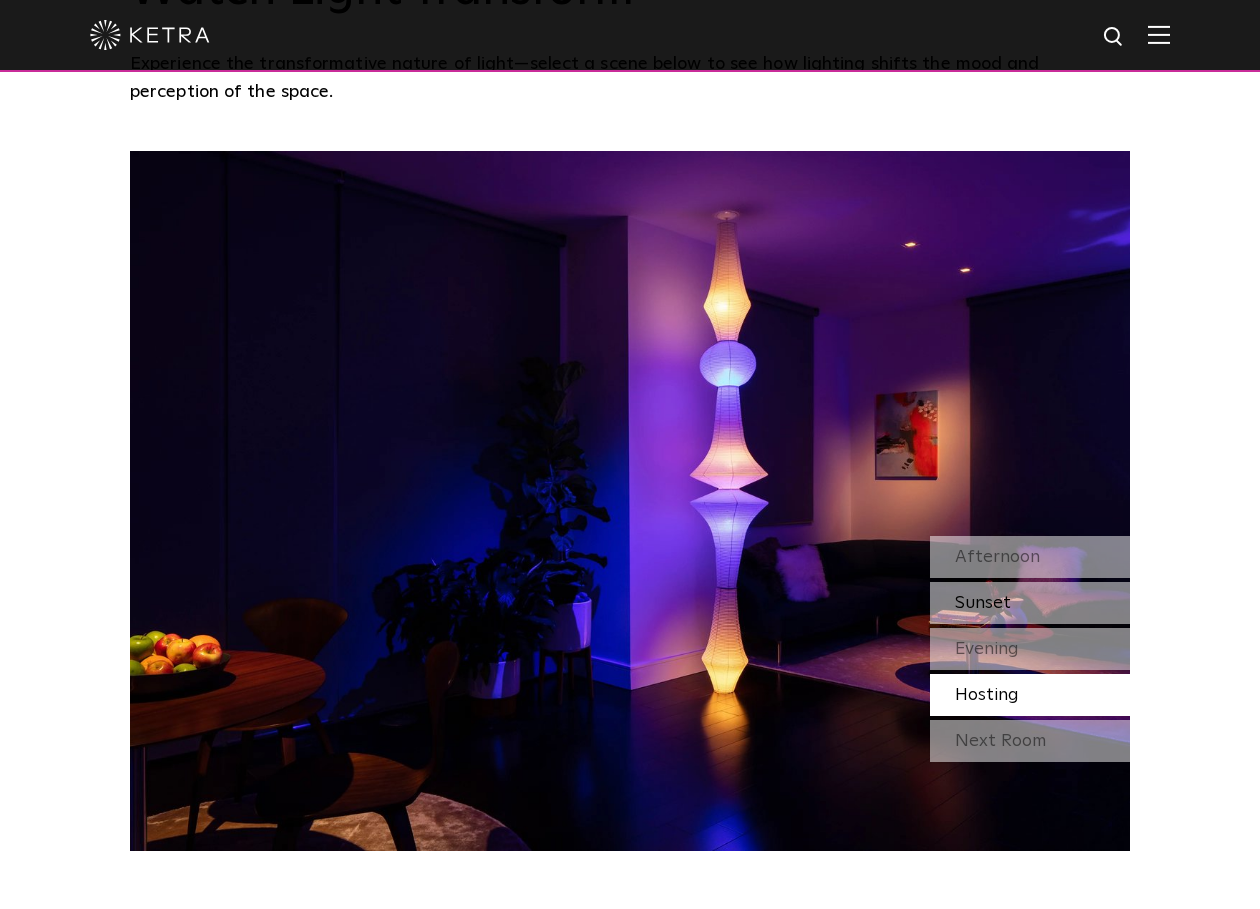 scroll, scrollTop: 1706, scrollLeft: 0, axis: vertical 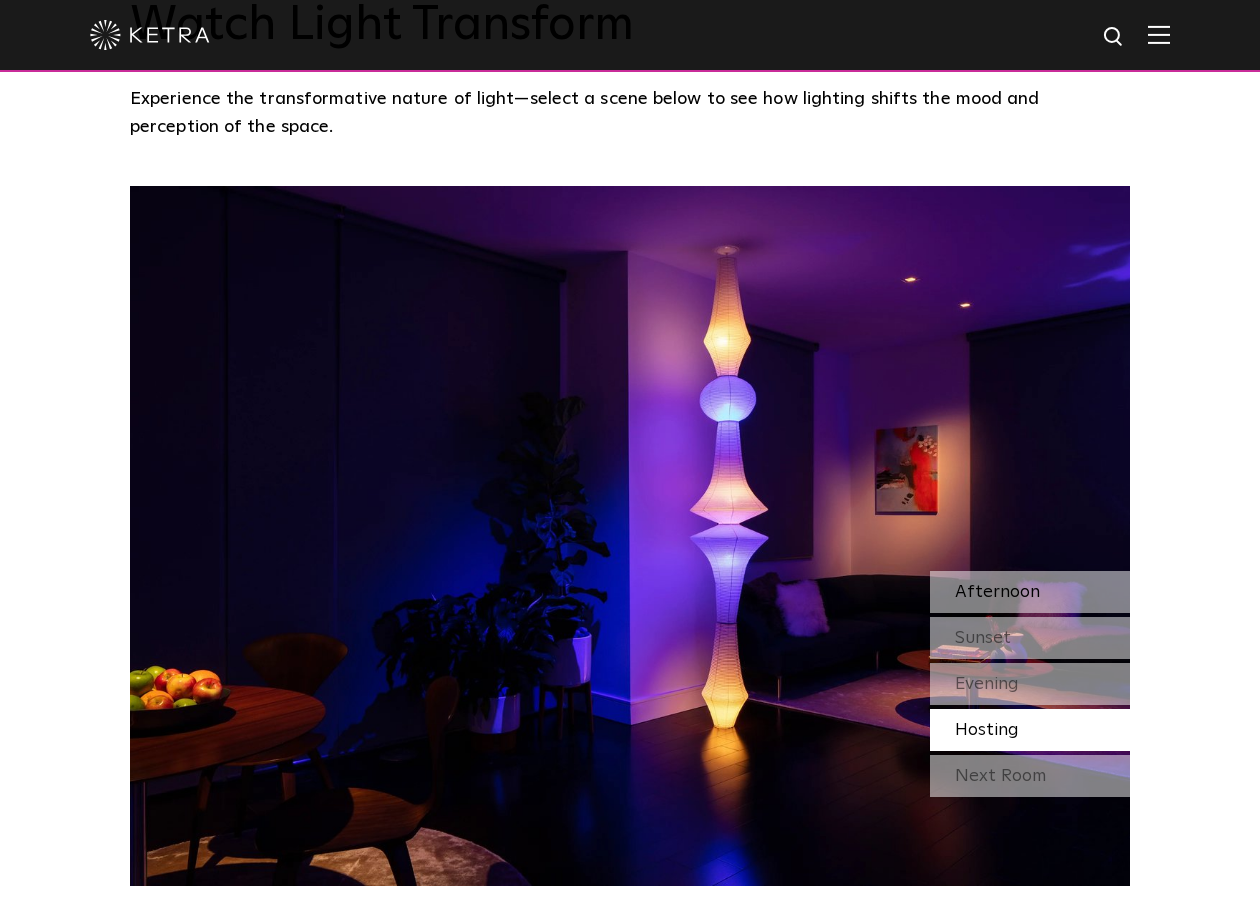 click on "Afternoon" at bounding box center (997, 592) 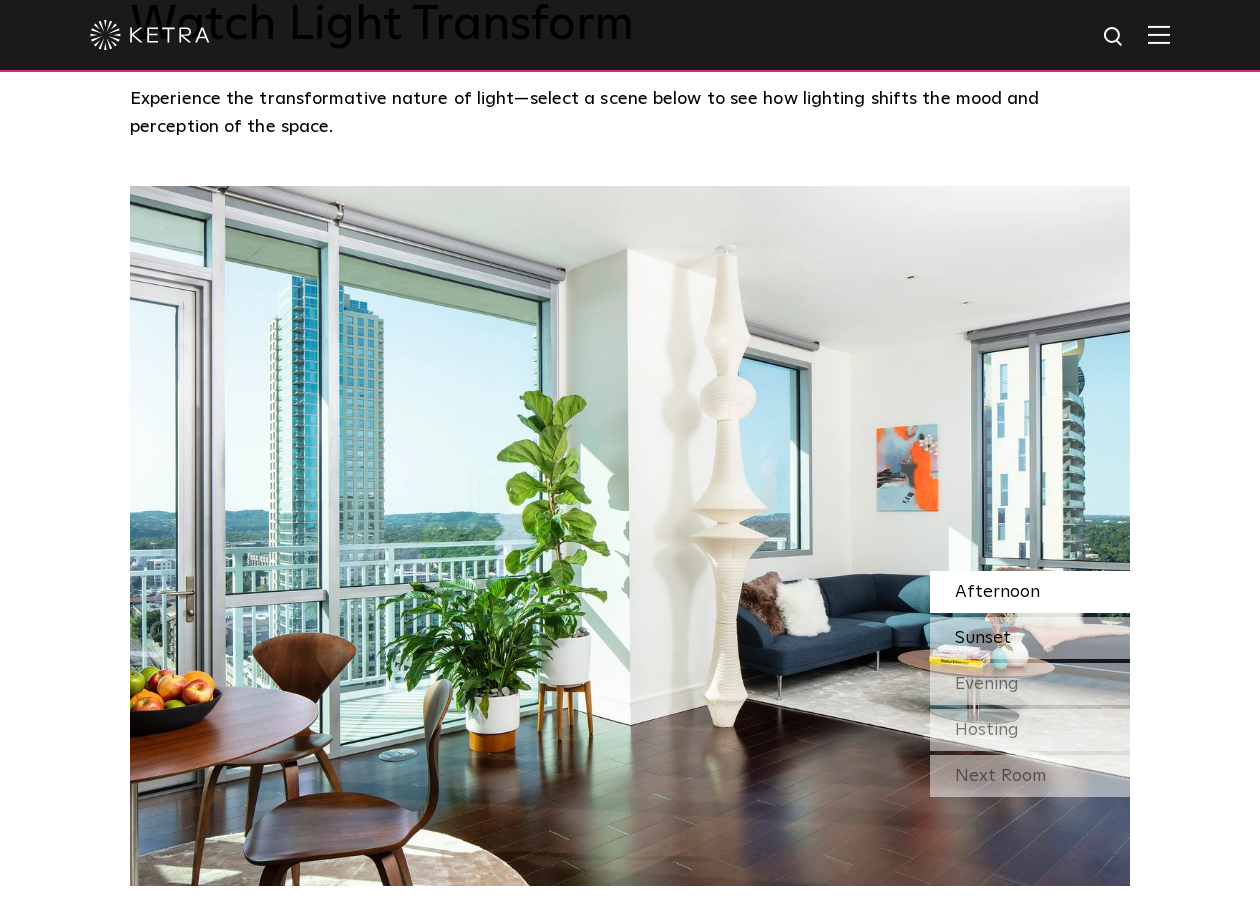 click on "Sunset" at bounding box center (983, 638) 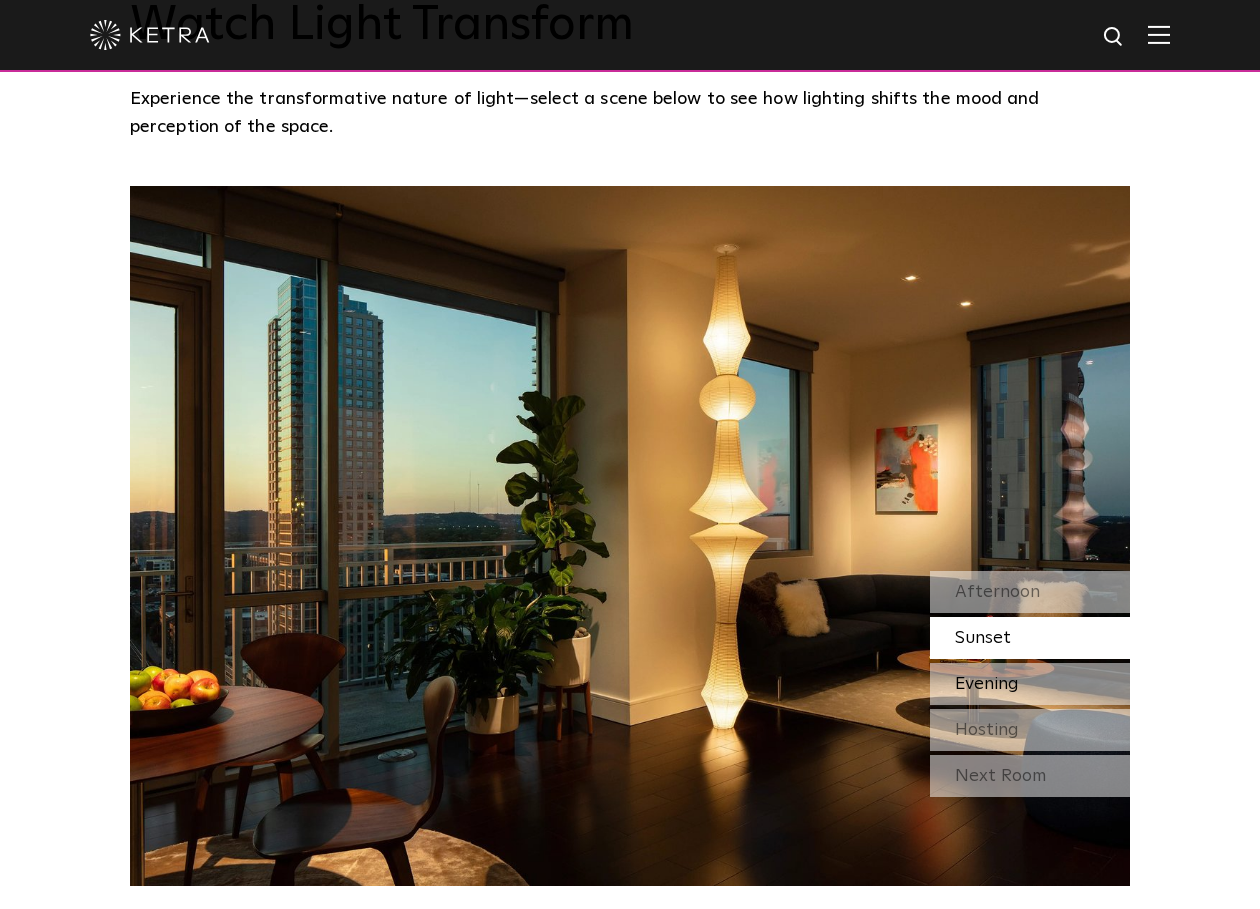click on "Evening" at bounding box center [987, 684] 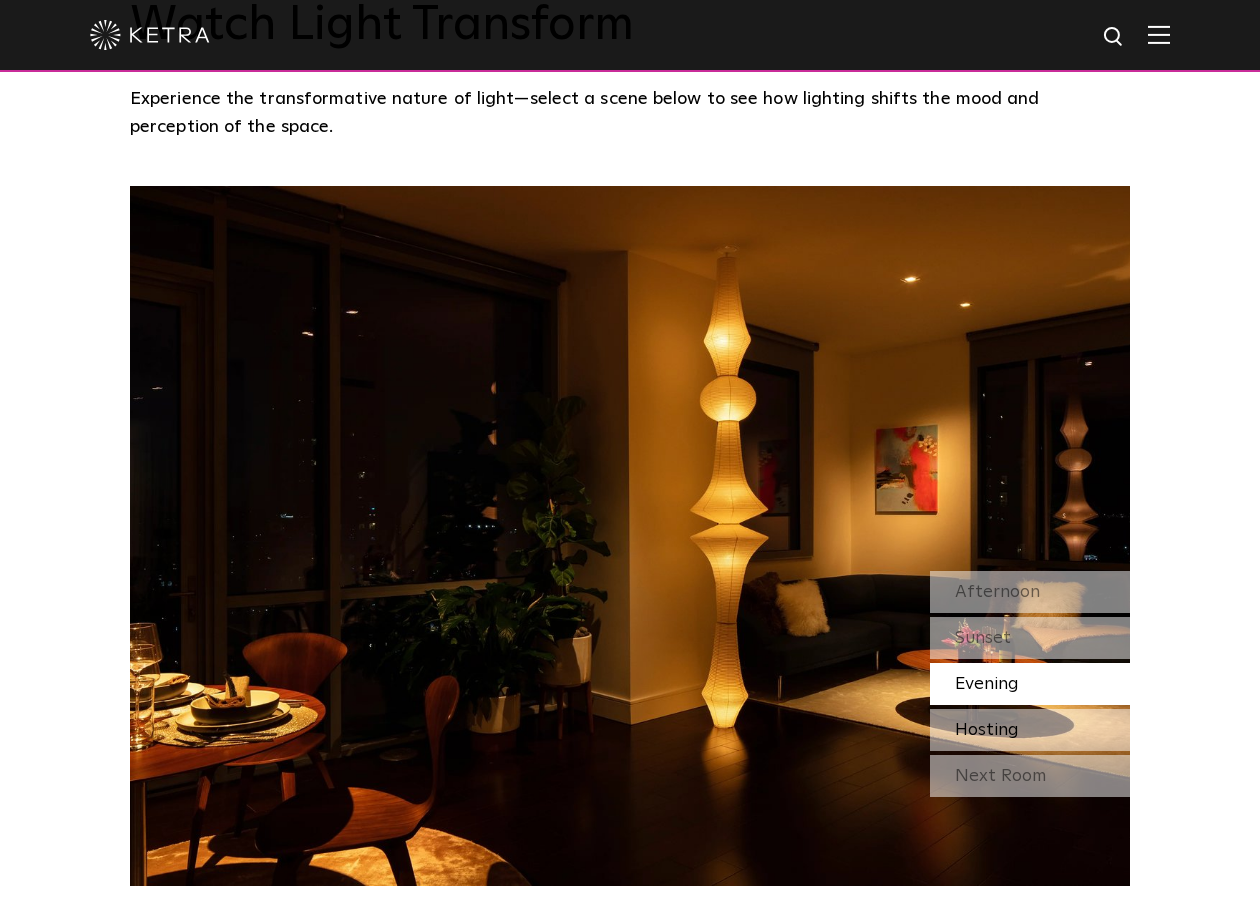 click on "Hosting" at bounding box center [987, 730] 